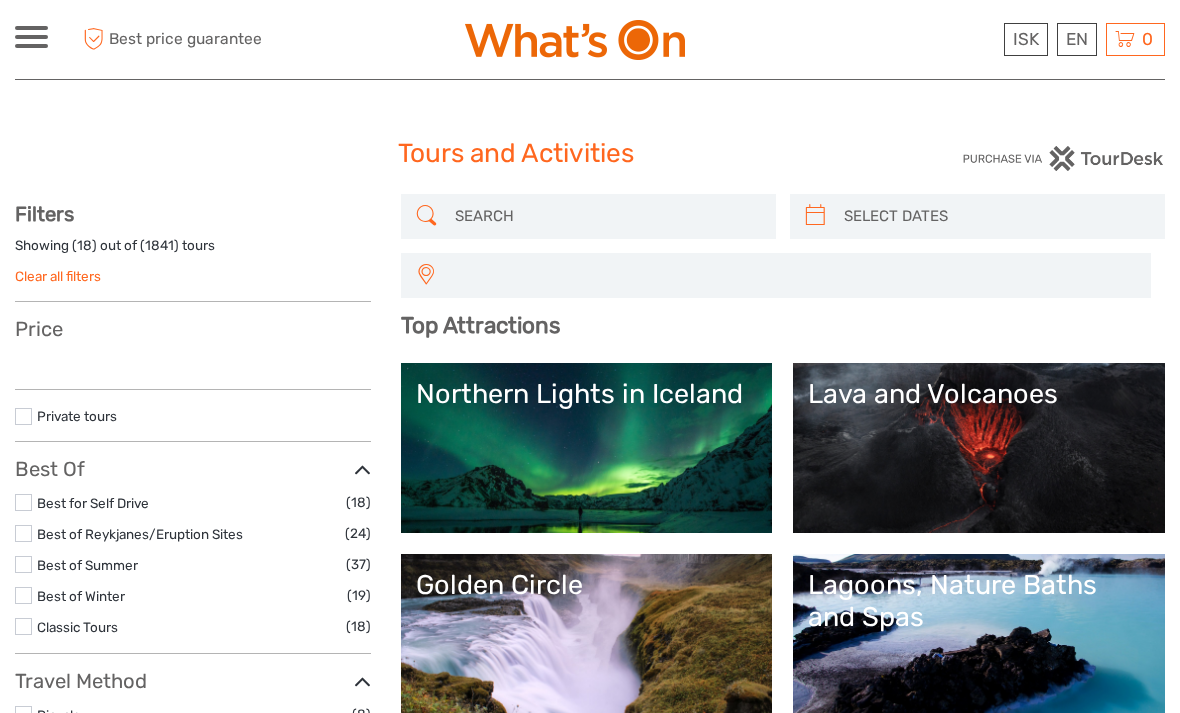 scroll, scrollTop: 0, scrollLeft: 0, axis: both 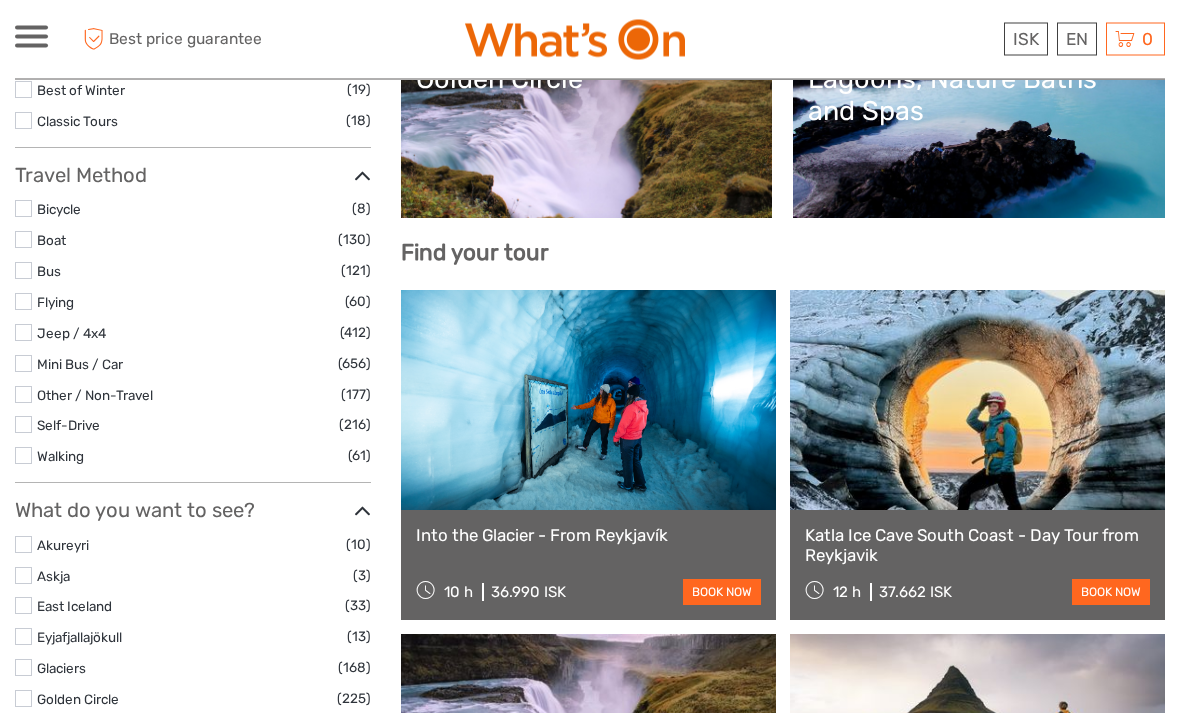 select 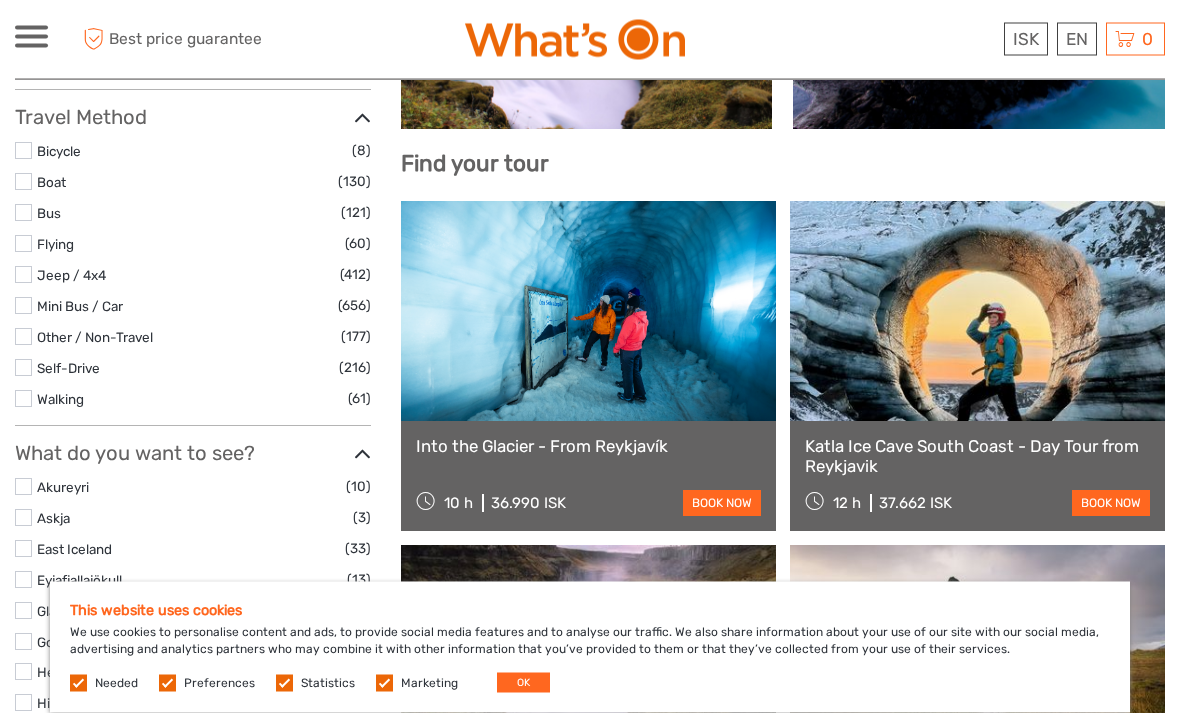 scroll, scrollTop: 595, scrollLeft: 0, axis: vertical 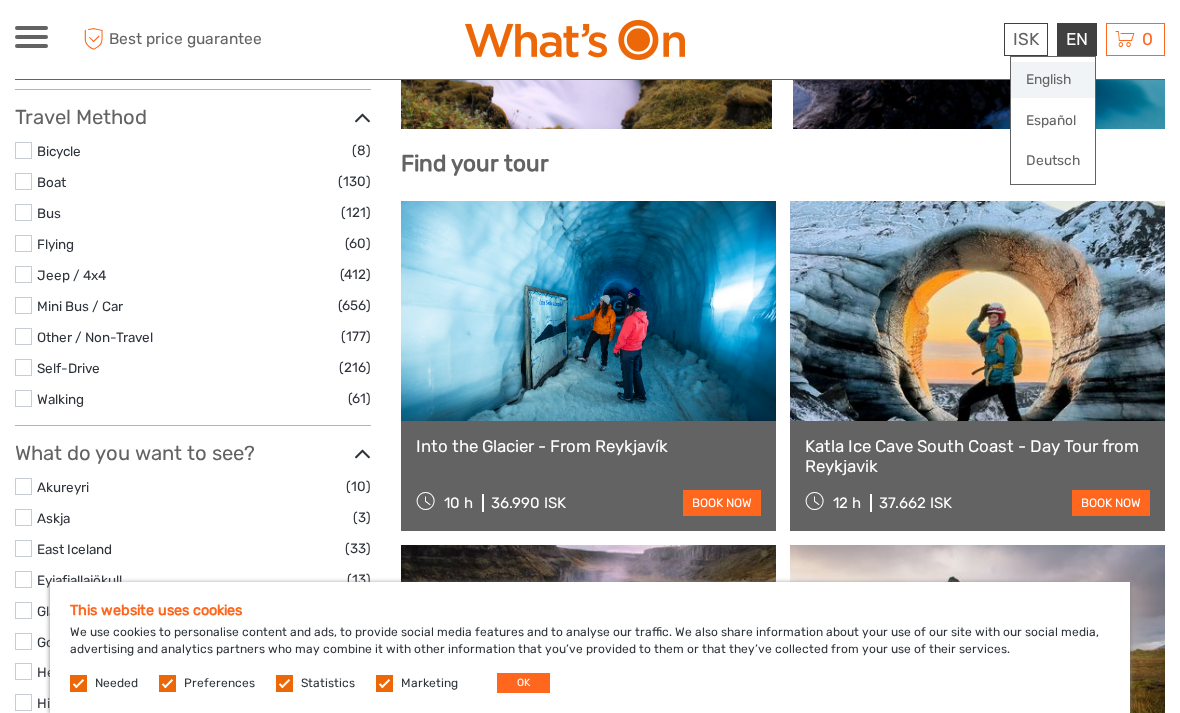 click on "English" at bounding box center (1053, 80) 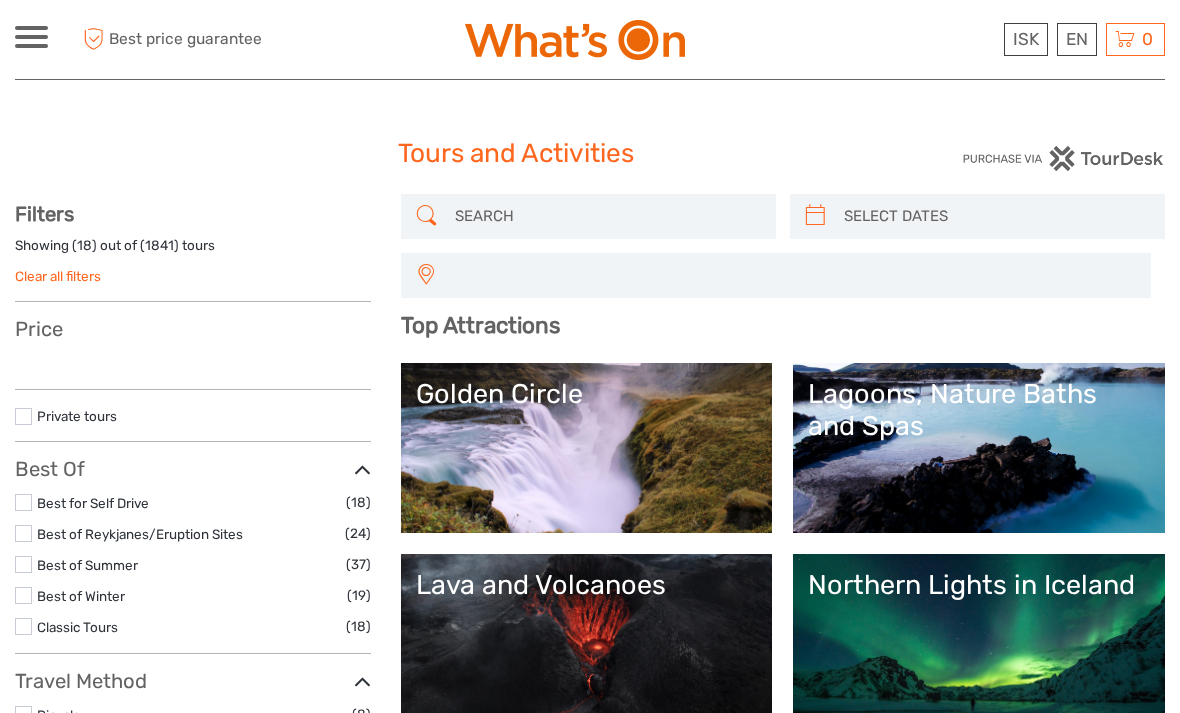 select 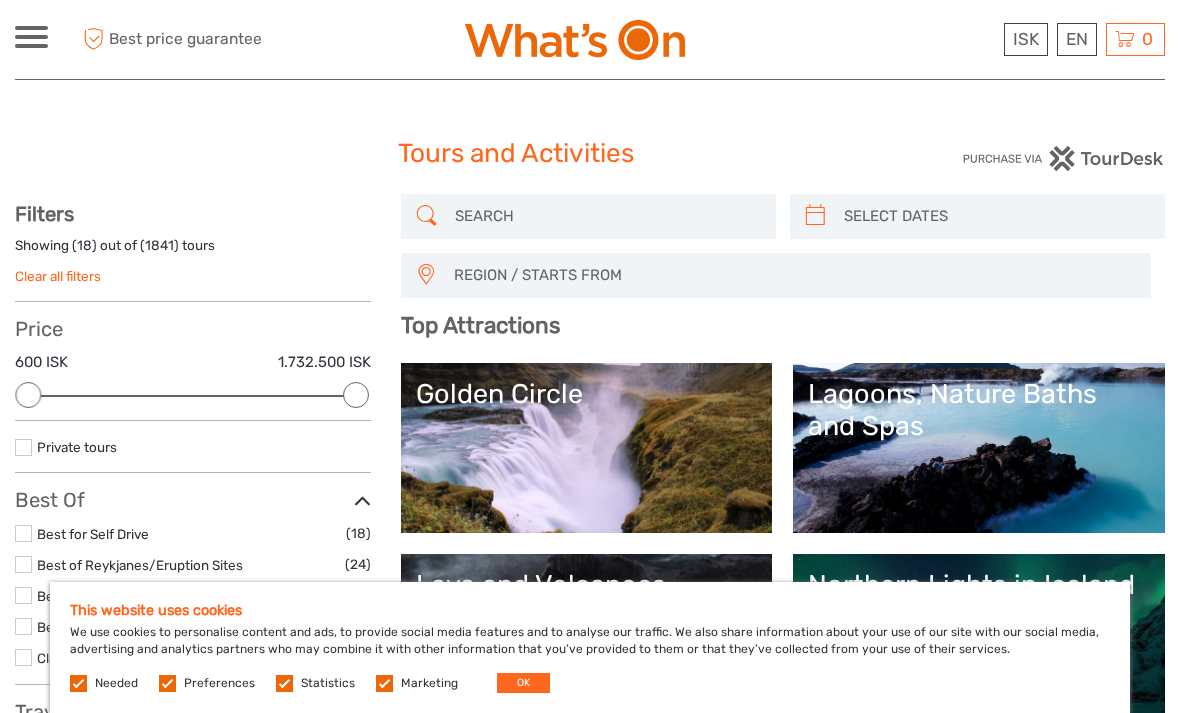 scroll, scrollTop: 0, scrollLeft: 0, axis: both 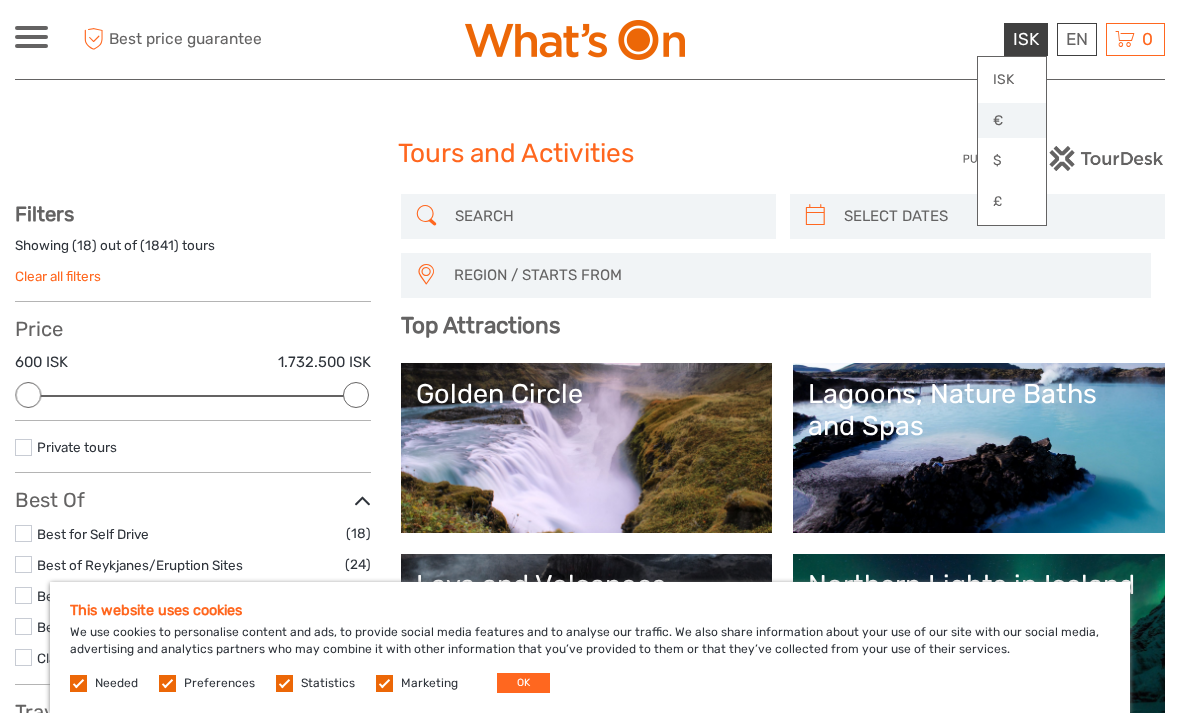 click on "€" at bounding box center [1012, 121] 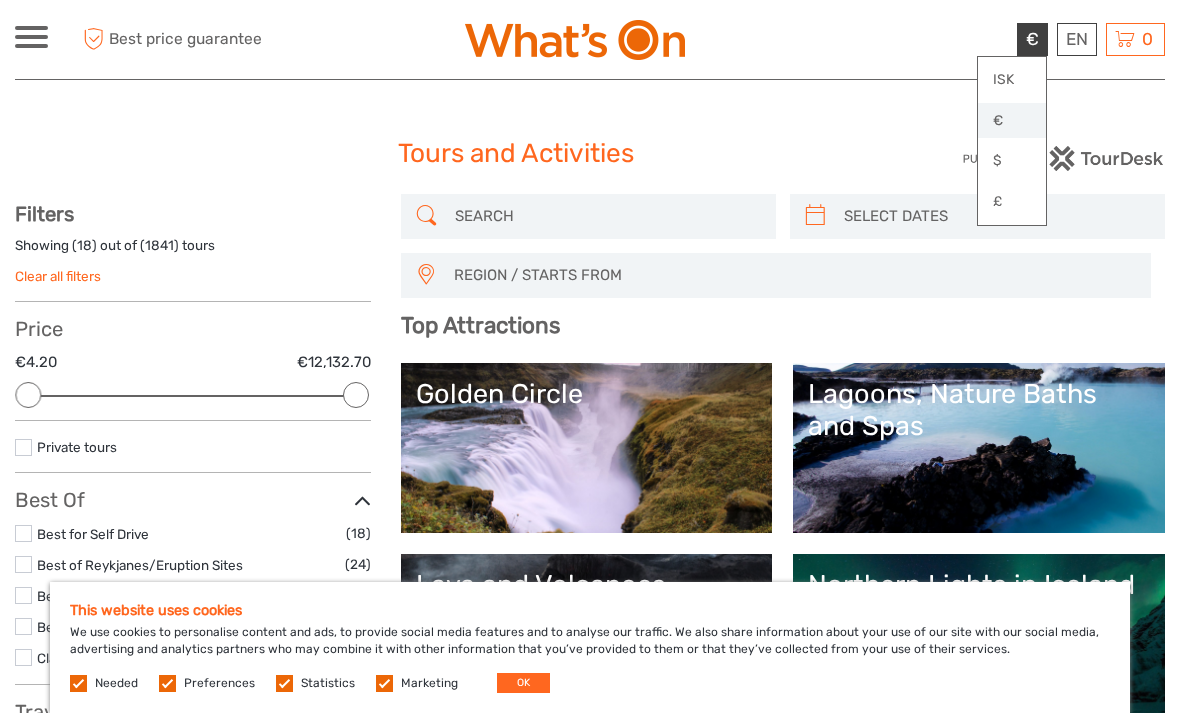 click on "€" at bounding box center [1012, 121] 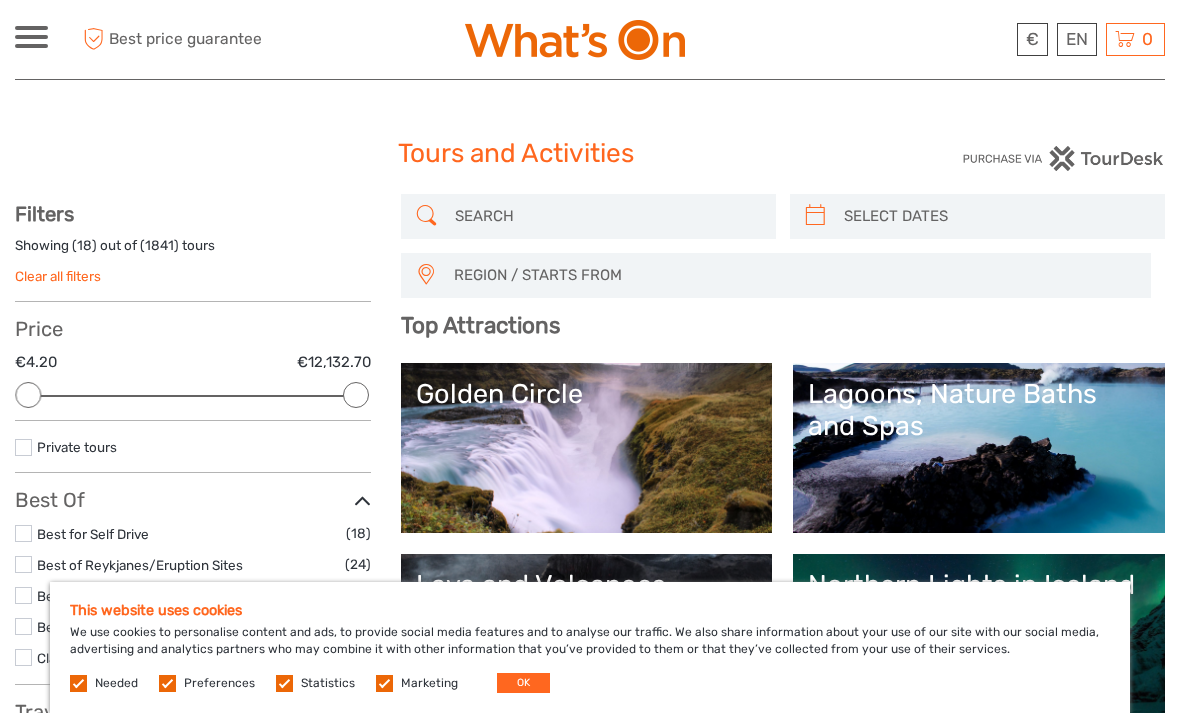 click on "Tours and Activities
Tours and Activities
REGION / STARTS FROM
Capital Region
East
North
Northeast
Reykjanes / Keflavík
South
Southeast
West
Westfjords
Capital Region
East
North
Northeast
Reykjanes / Keflavík
South
Southeast
West
Westfjords
Show filters
Hide filters
Filters
Showing ( 18 ) out of ( 1841 ) tours
Clear all filters
Price
€4.20   €12,132.70
Clear" at bounding box center [590, 2054] 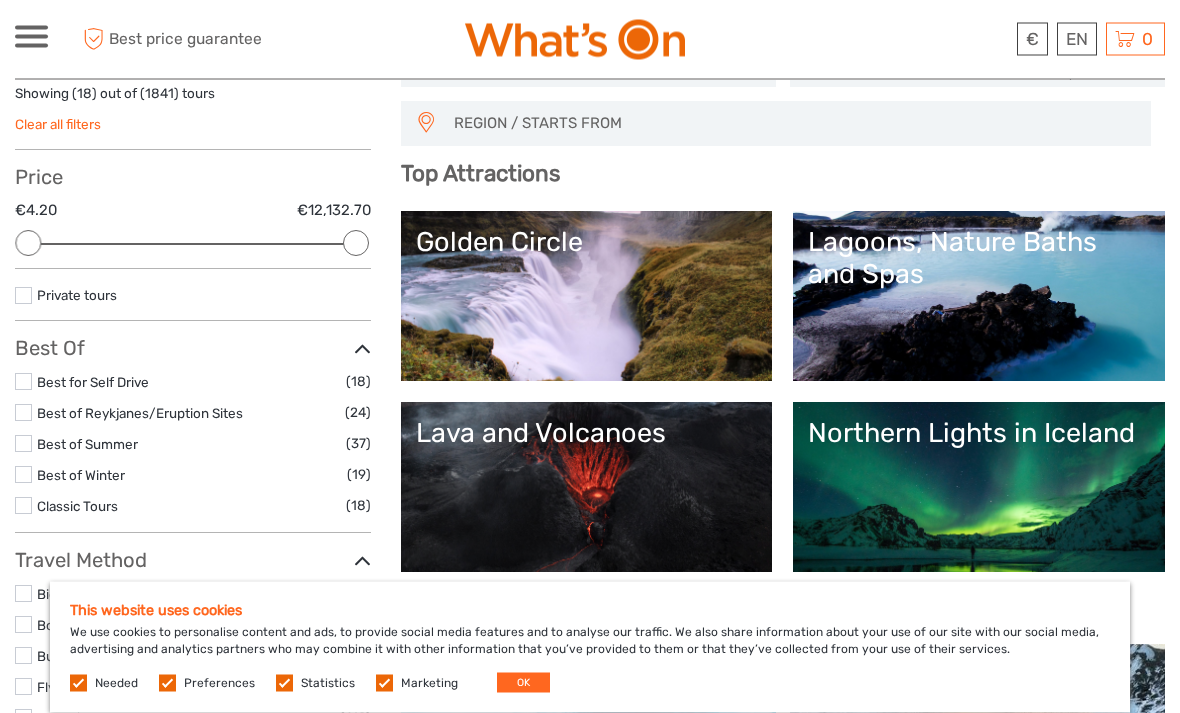 scroll, scrollTop: 0, scrollLeft: 0, axis: both 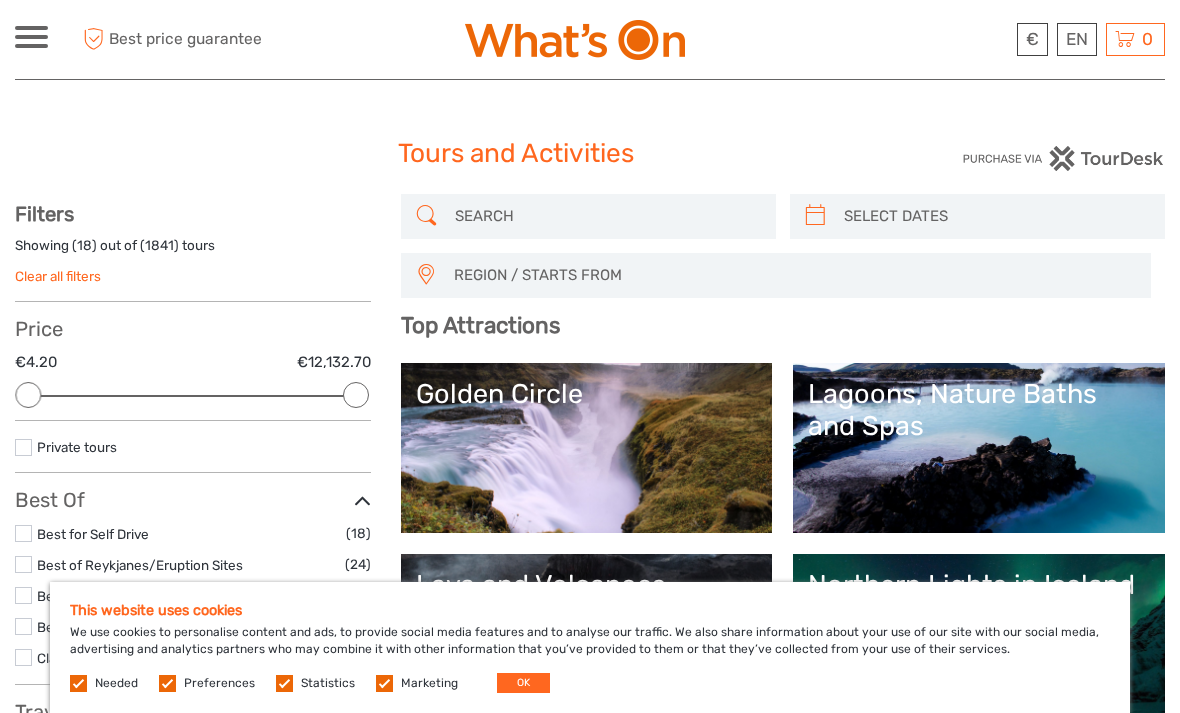 click at bounding box center (995, 216) 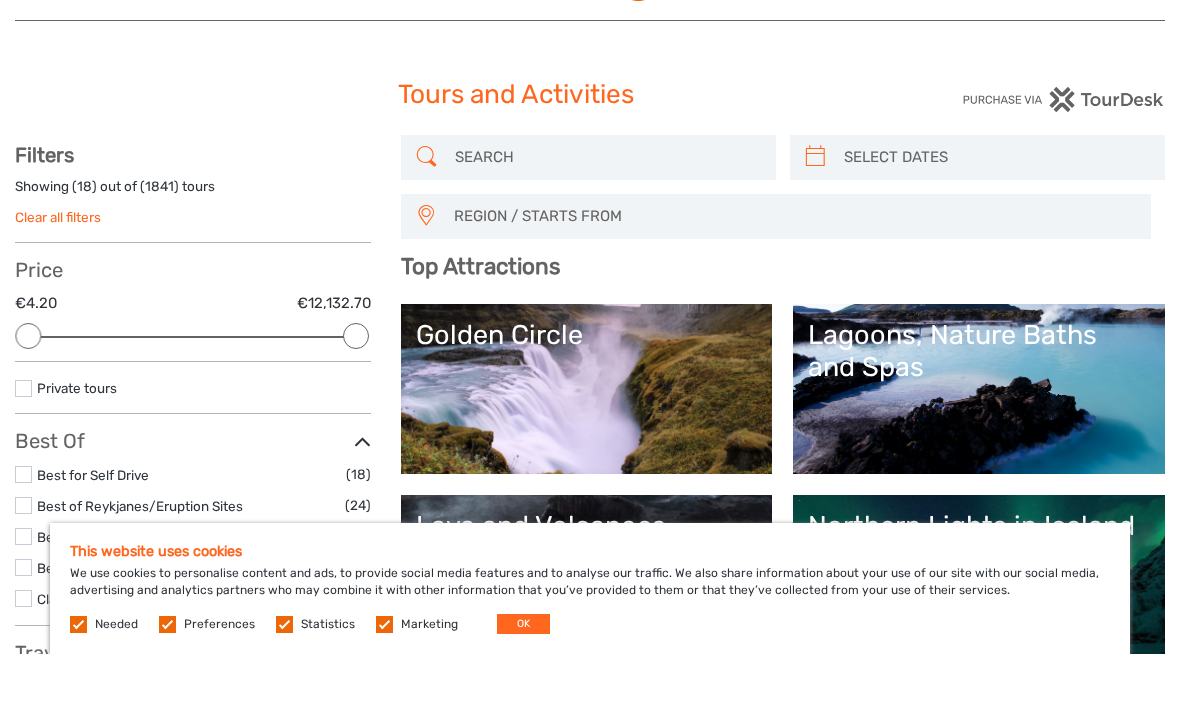 click at bounding box center [995, 216] 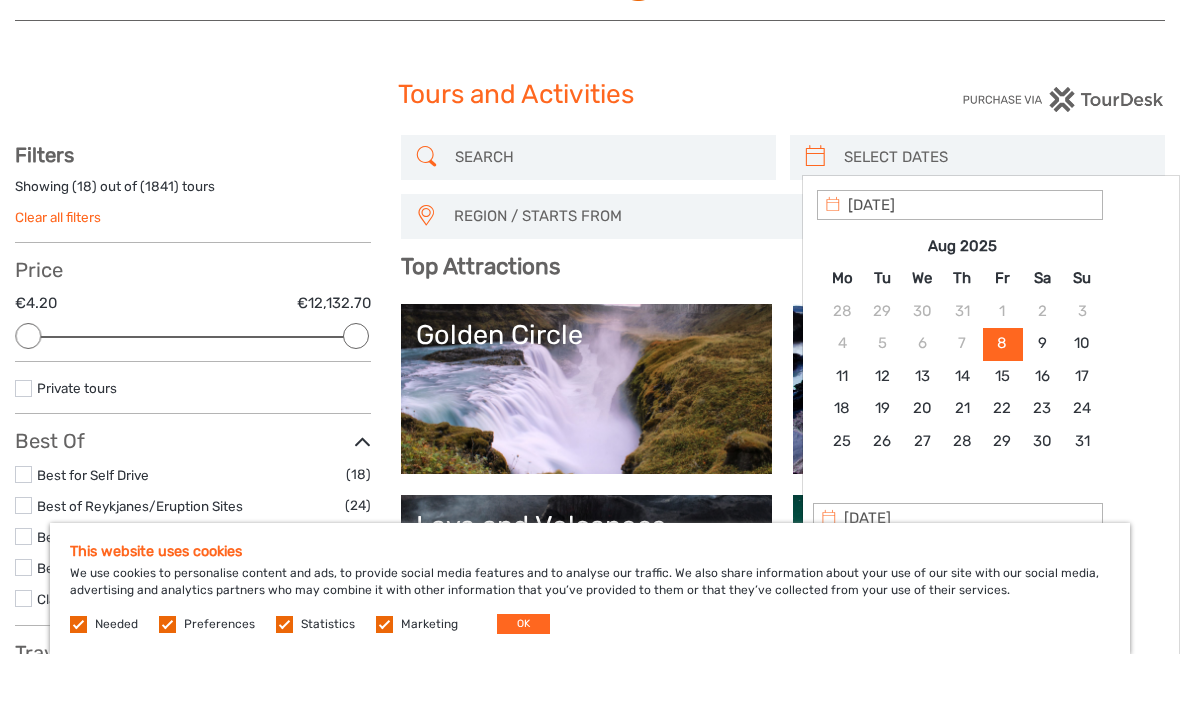 type on "09/08/2025" 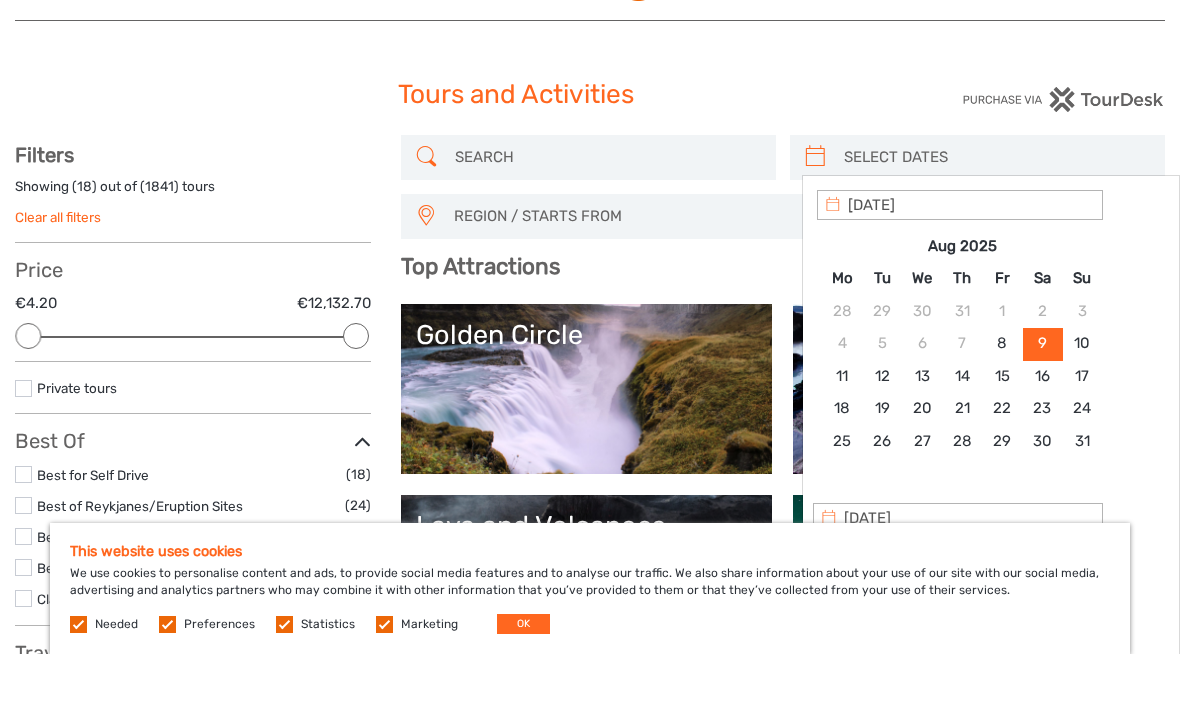 scroll, scrollTop: 59, scrollLeft: 0, axis: vertical 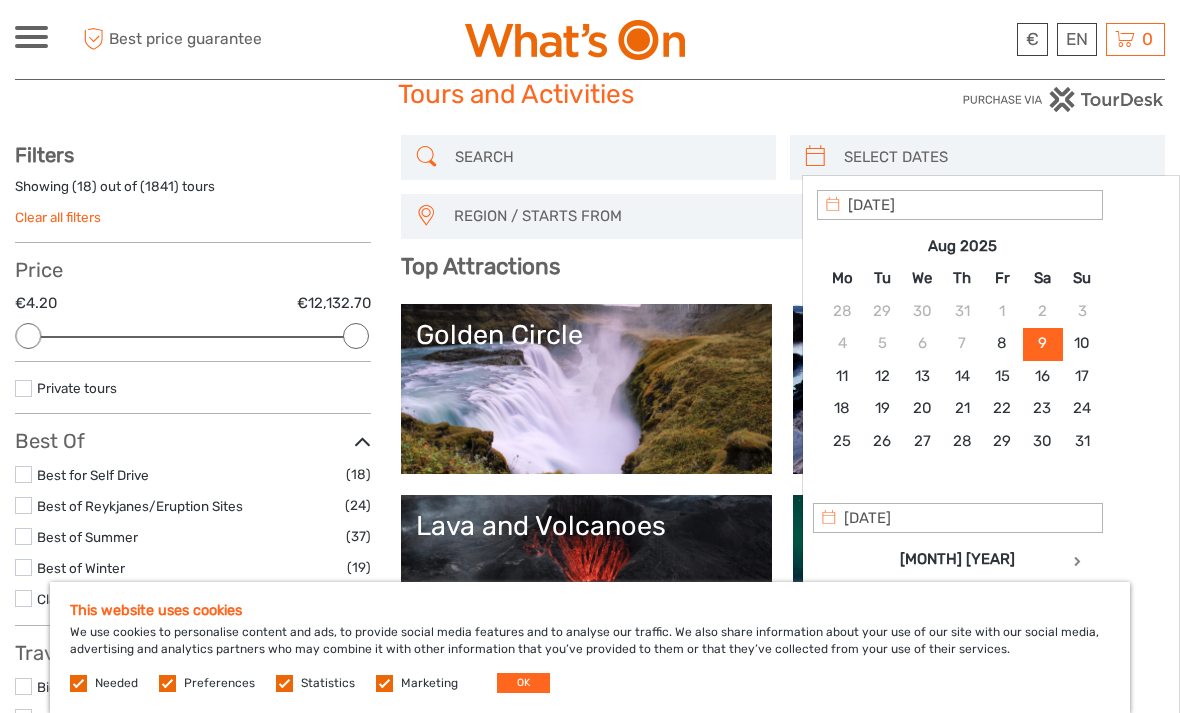 click on "Apply   Clear" at bounding box center [991, 514] 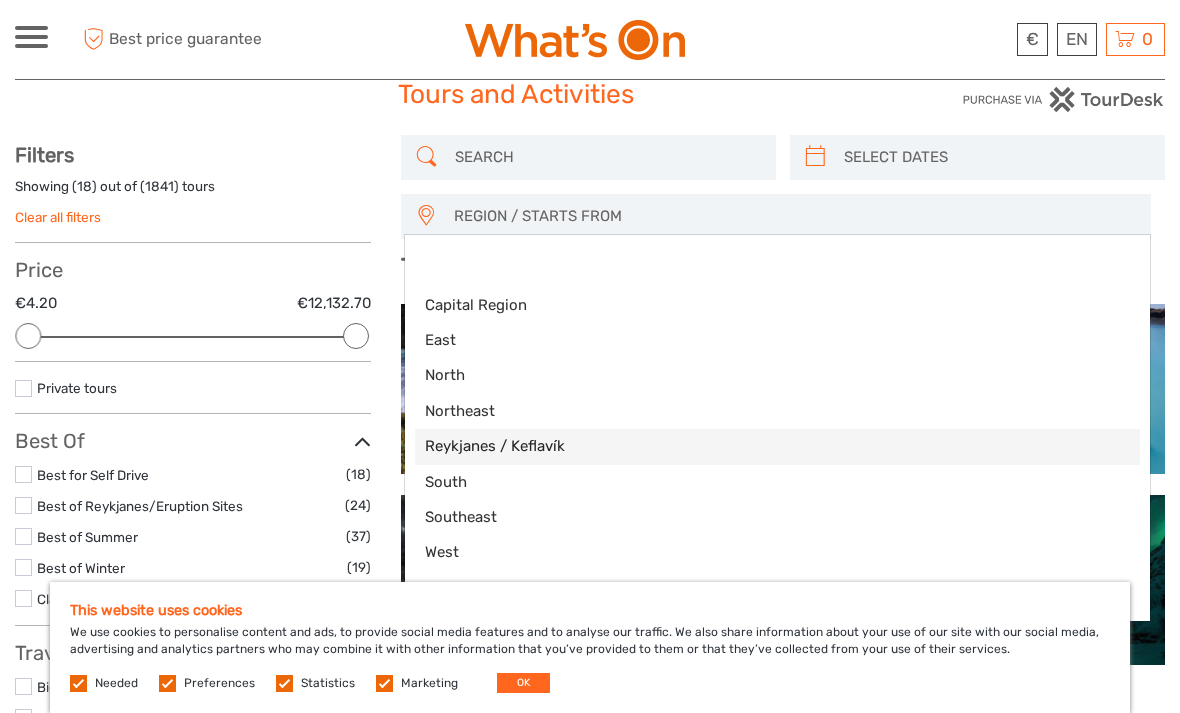 click on "Reykjanes / Keflavík" at bounding box center (760, 446) 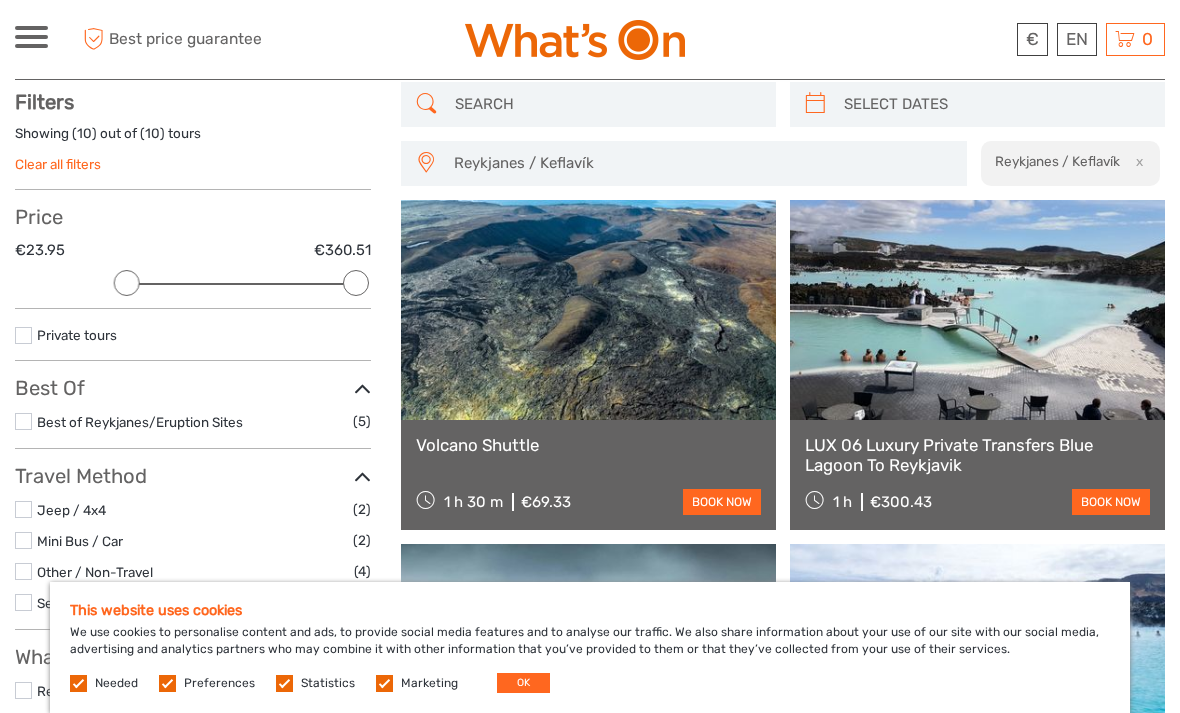 scroll, scrollTop: 113, scrollLeft: 0, axis: vertical 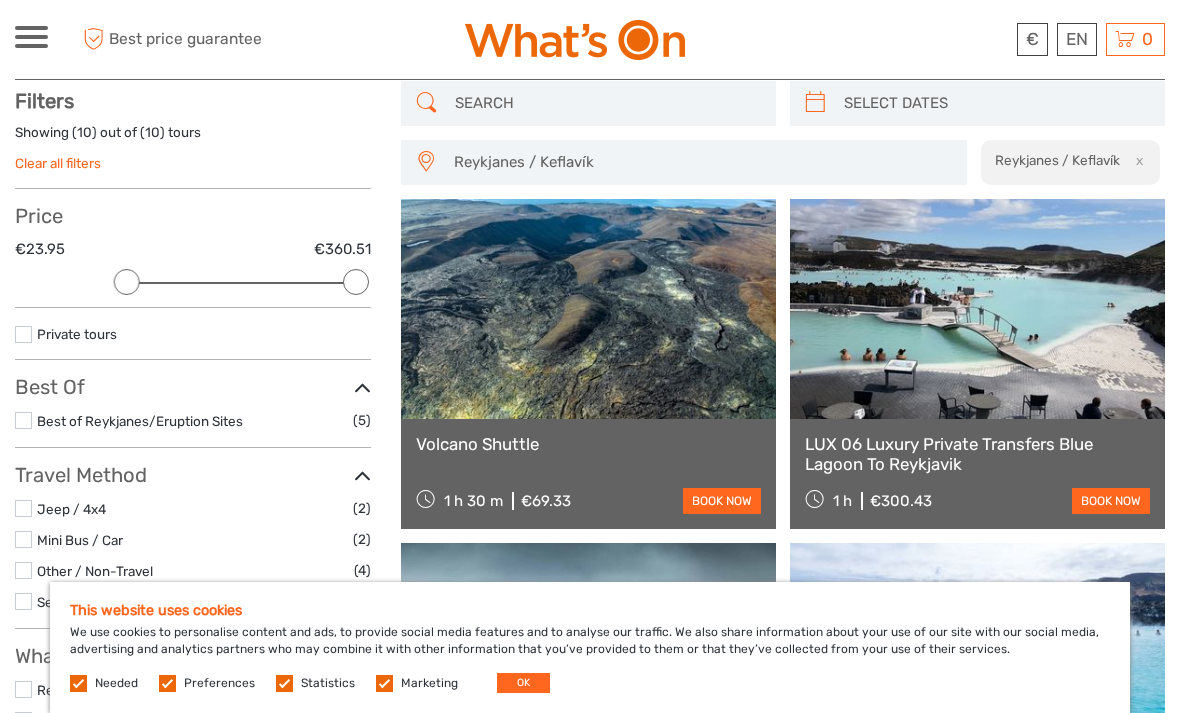 click on "Reykjanes / Keflavík" at bounding box center (701, 162) 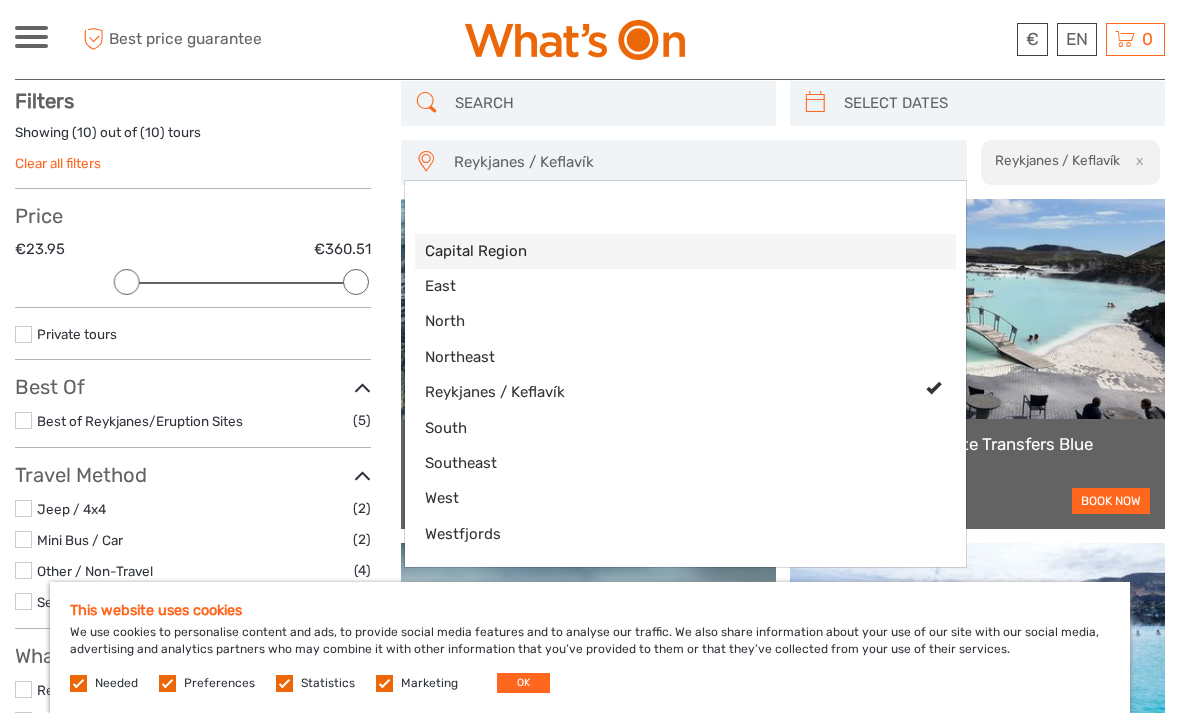 click on "Capital Region" at bounding box center [669, 251] 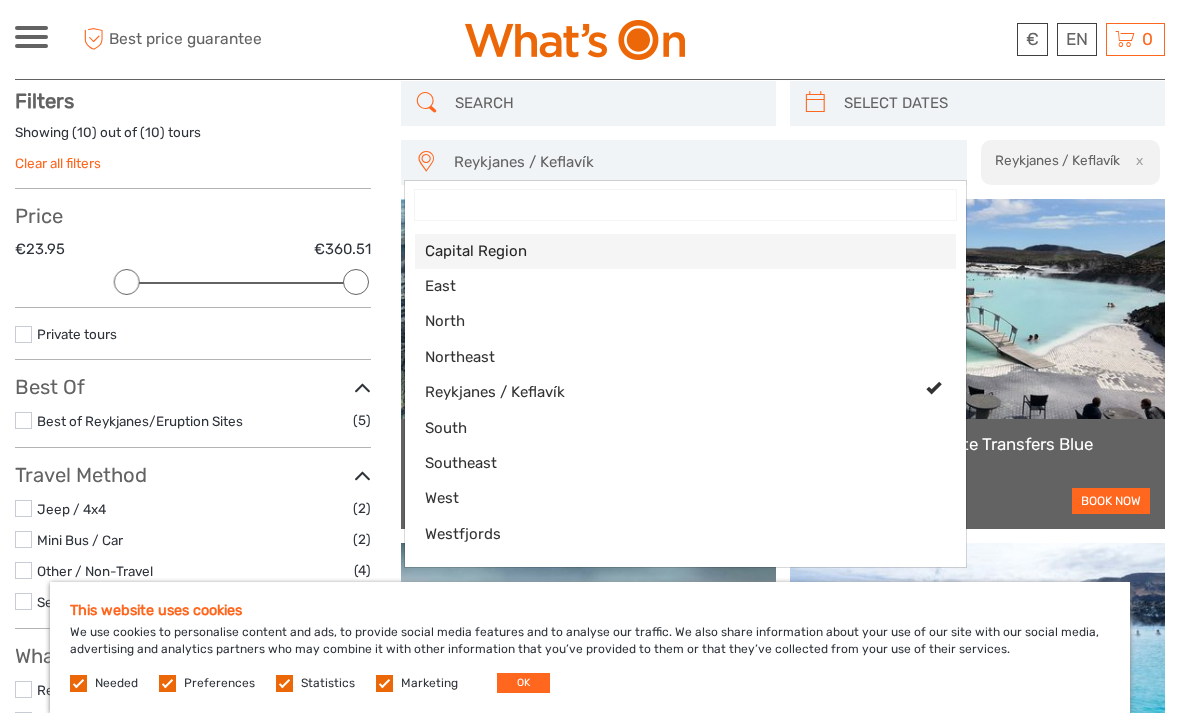 select on "Capital Region" 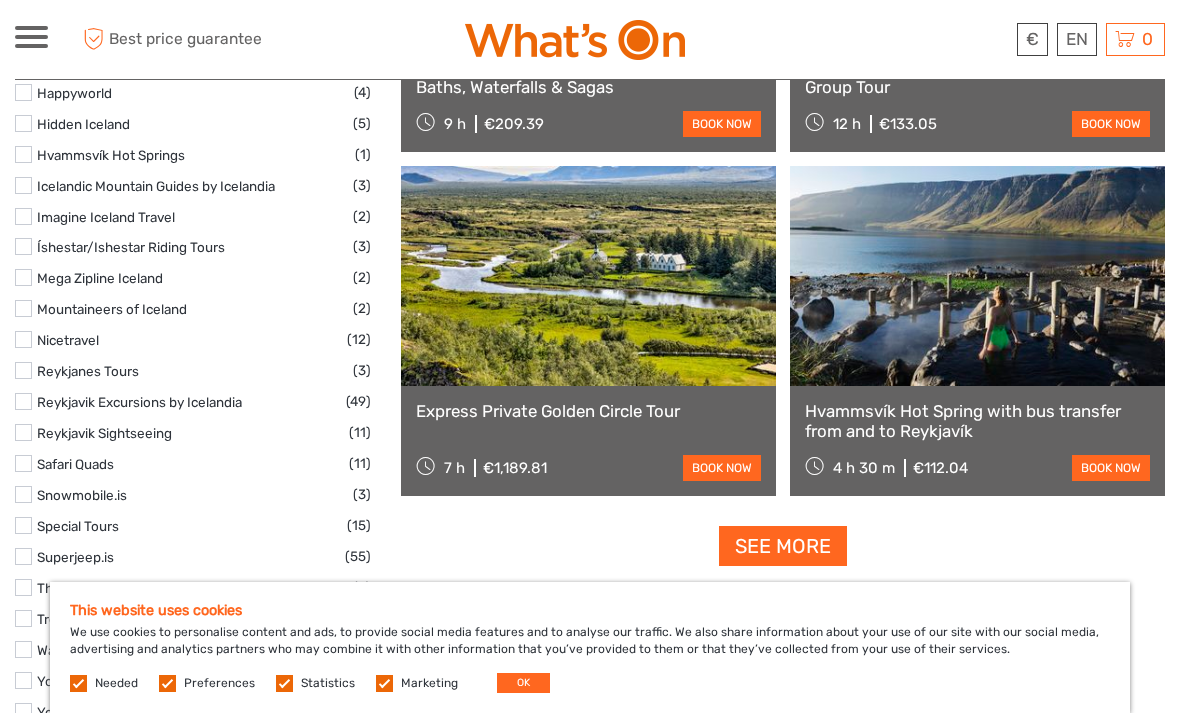 scroll, scrollTop: 2943, scrollLeft: 0, axis: vertical 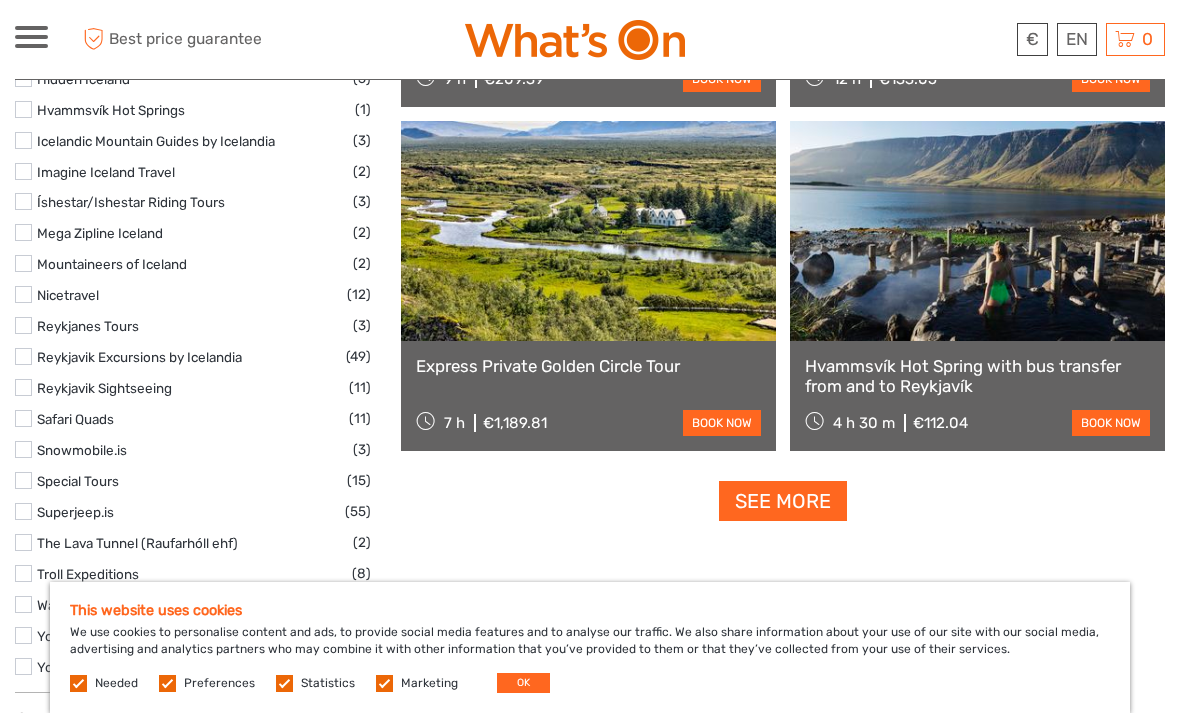 click on "See more" at bounding box center [783, 501] 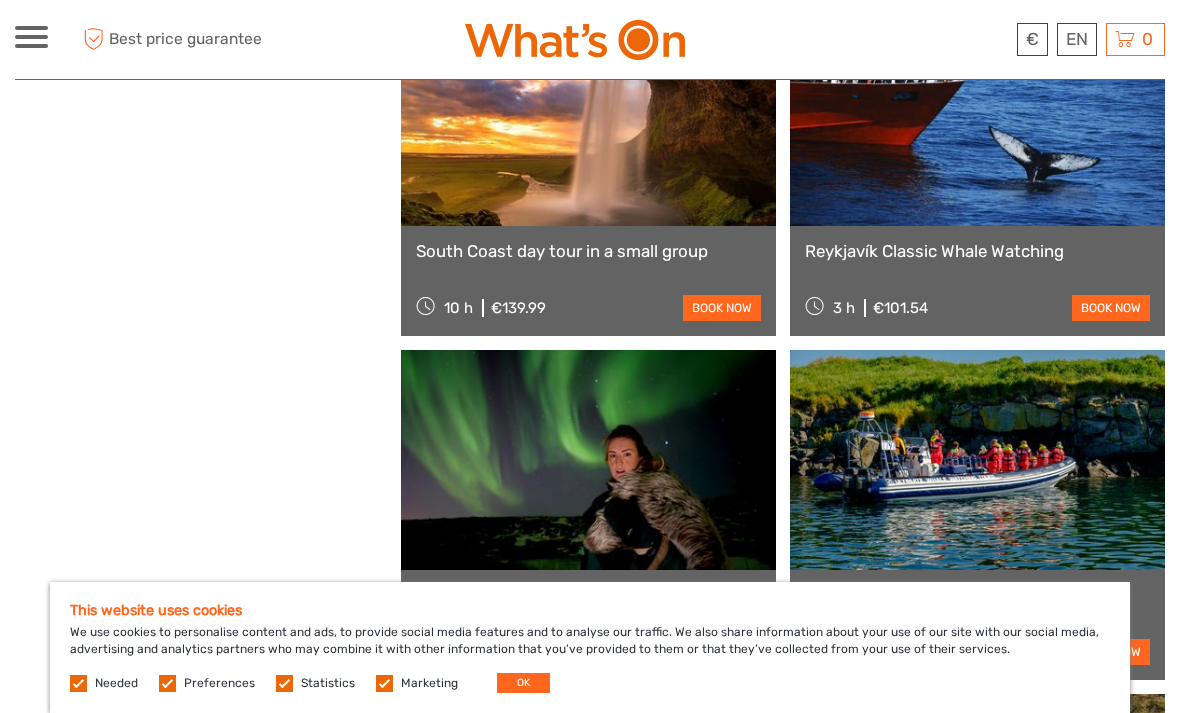 scroll, scrollTop: 4089, scrollLeft: 0, axis: vertical 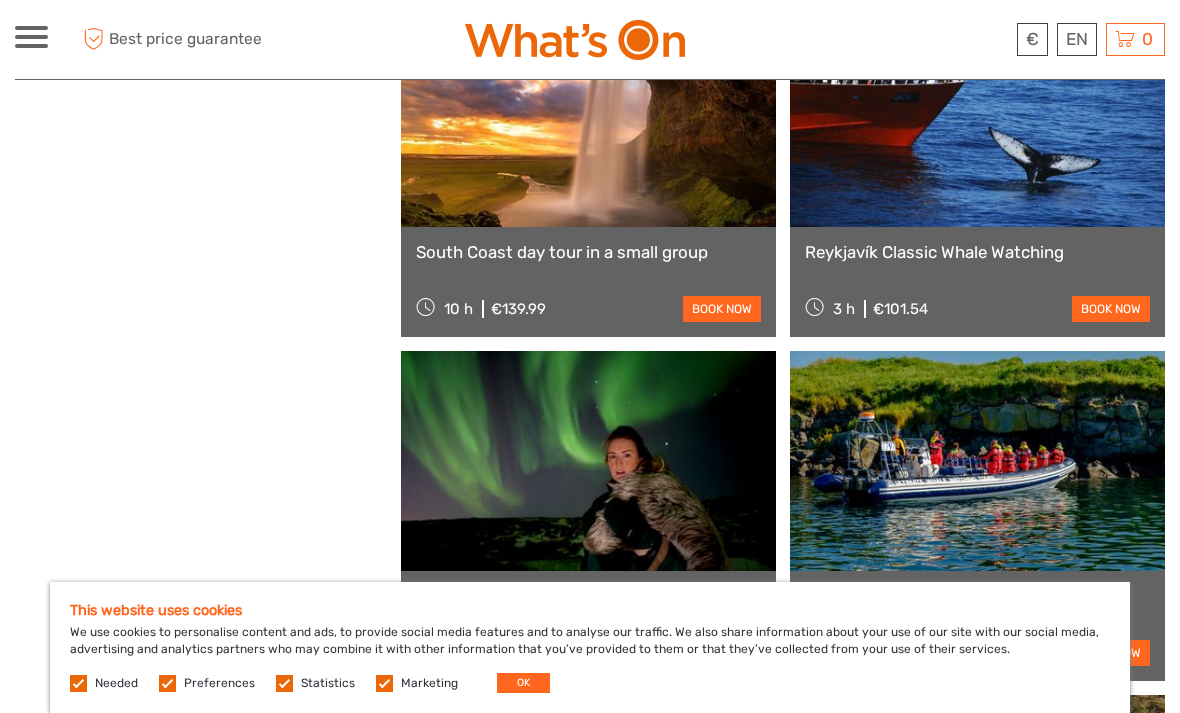click on "South Coast day tour in a small group" at bounding box center [588, 252] 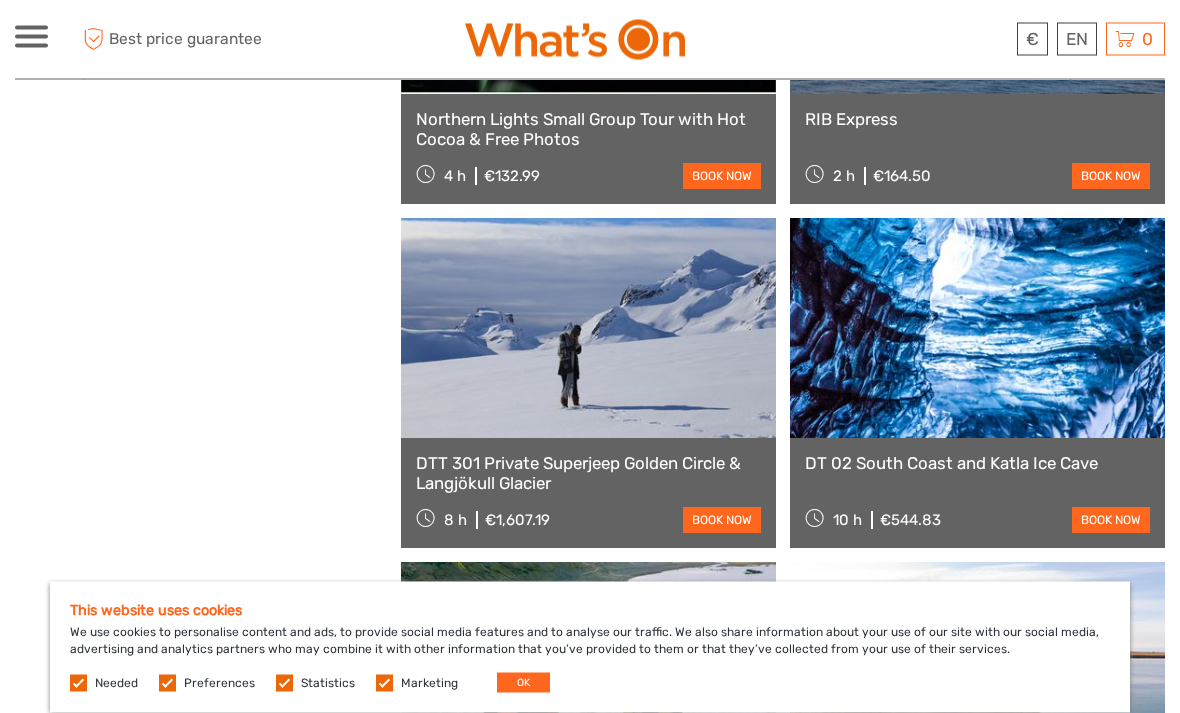 scroll, scrollTop: 5254, scrollLeft: 0, axis: vertical 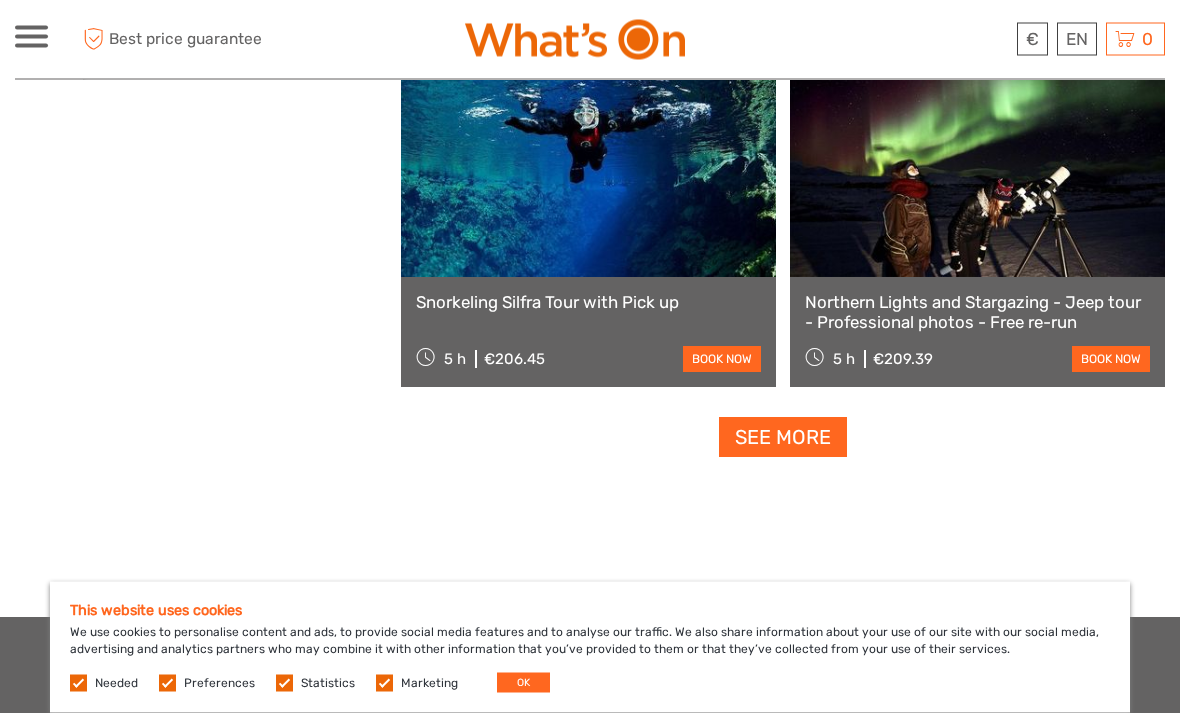 click on "See more" at bounding box center (783, 438) 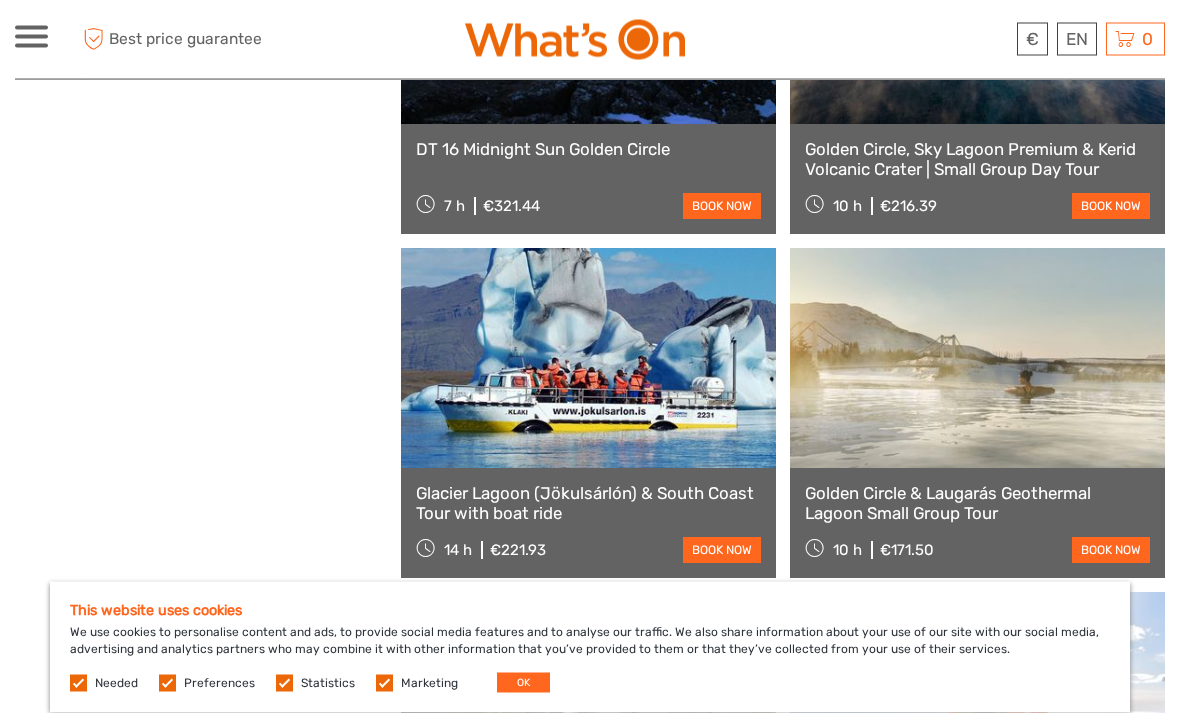 scroll, scrollTop: 6600, scrollLeft: 0, axis: vertical 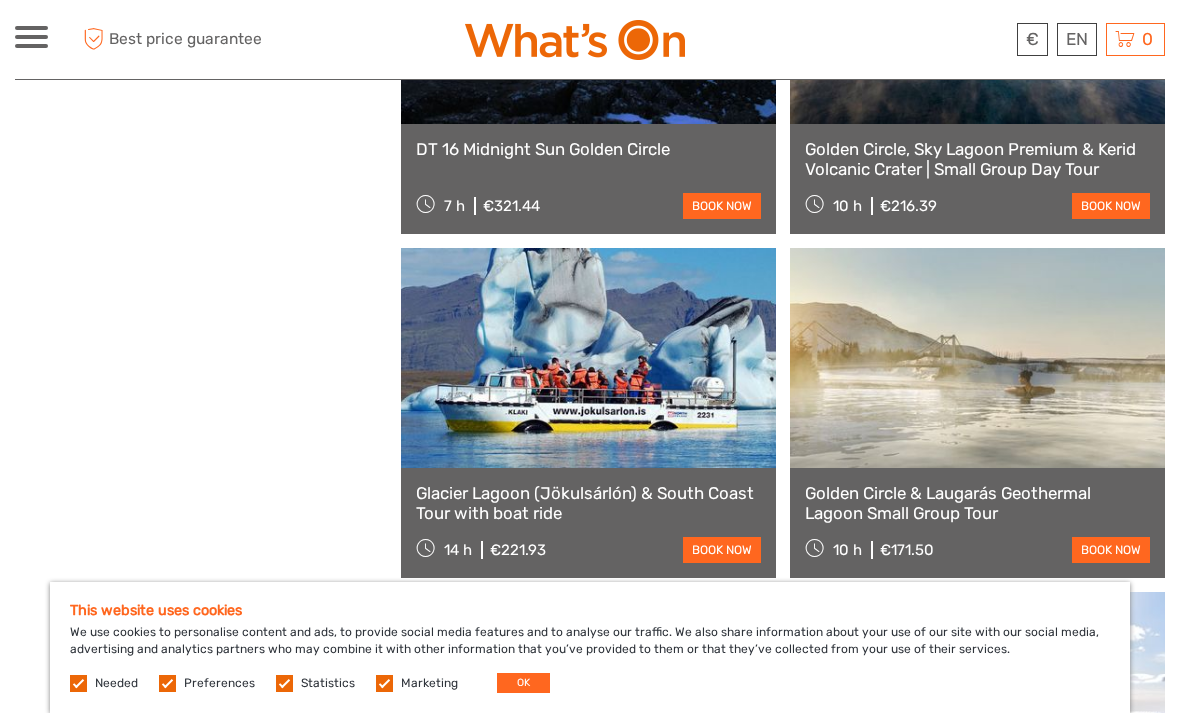 click at bounding box center [588, 358] 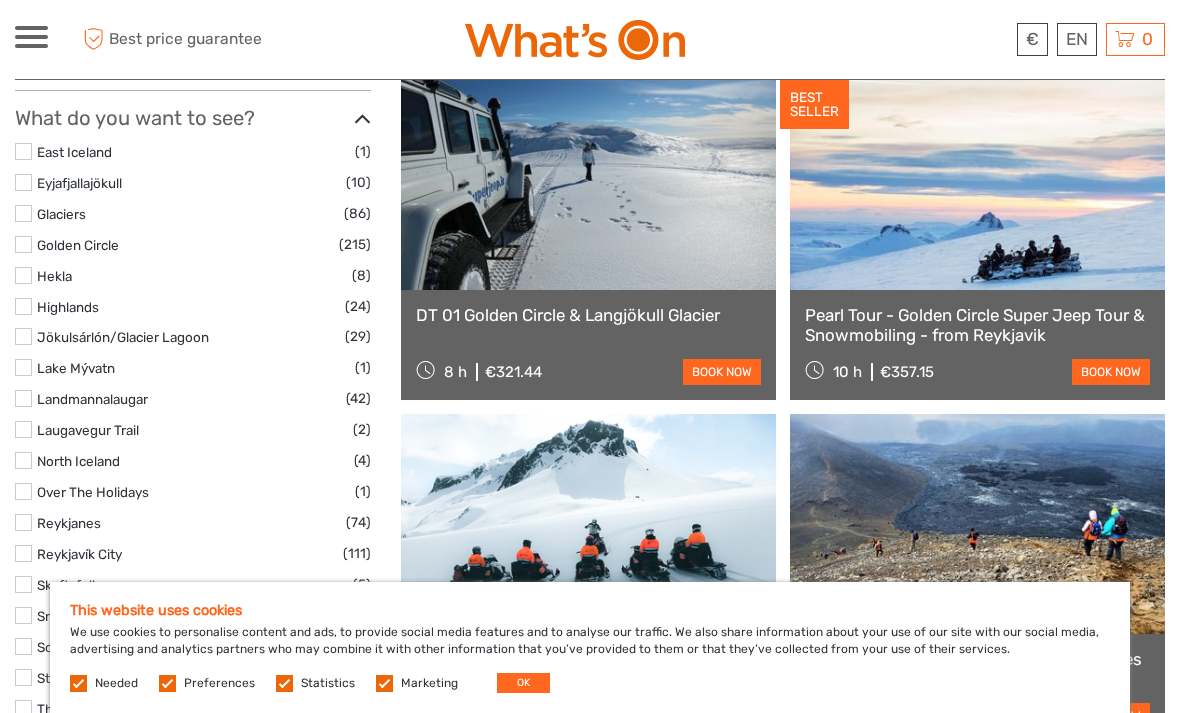 scroll, scrollTop: 917, scrollLeft: 0, axis: vertical 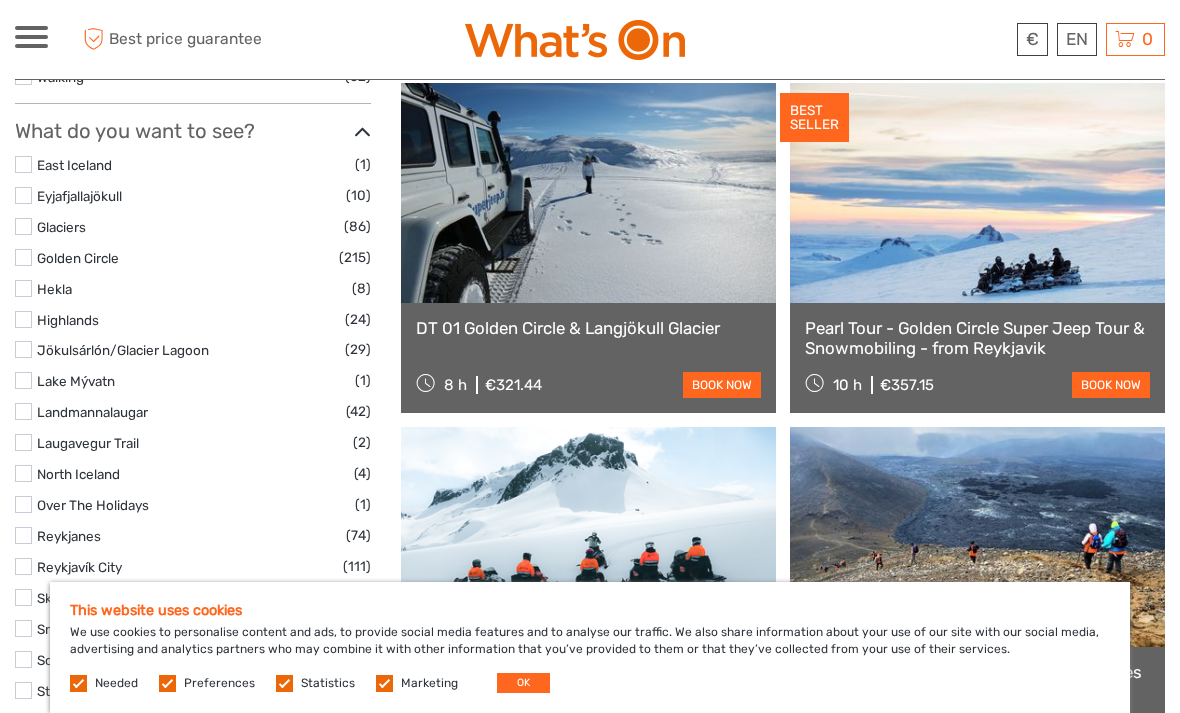 click at bounding box center (23, 349) 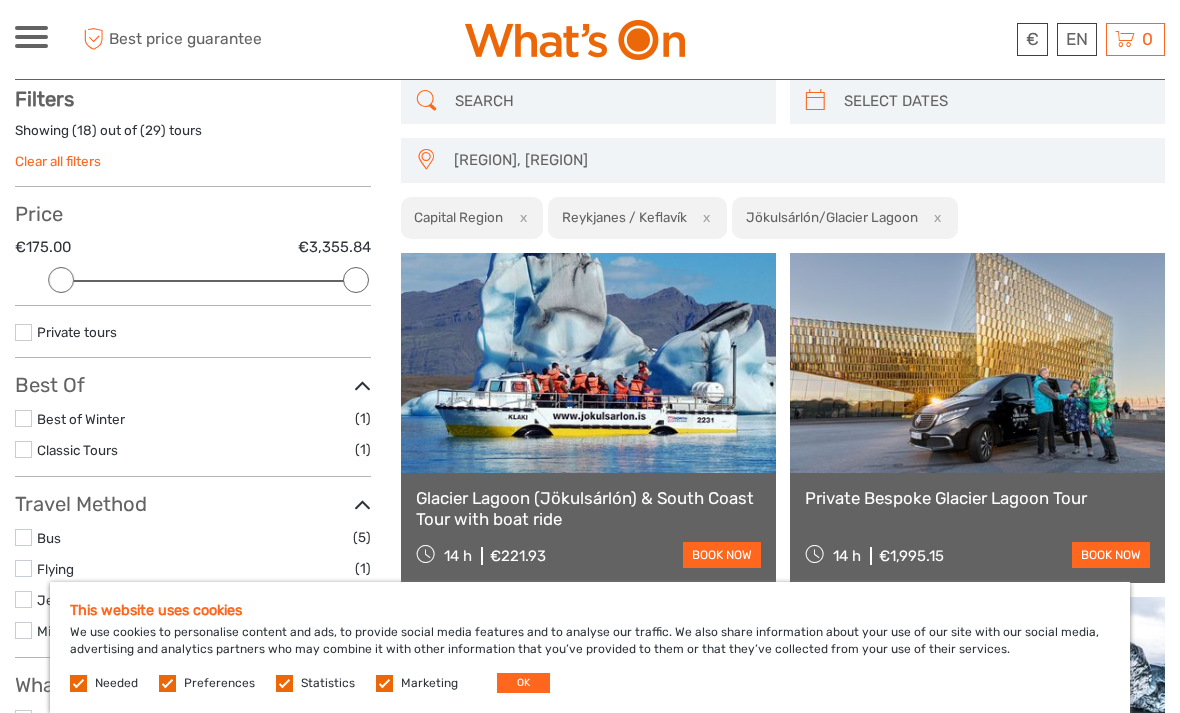 scroll, scrollTop: 113, scrollLeft: 0, axis: vertical 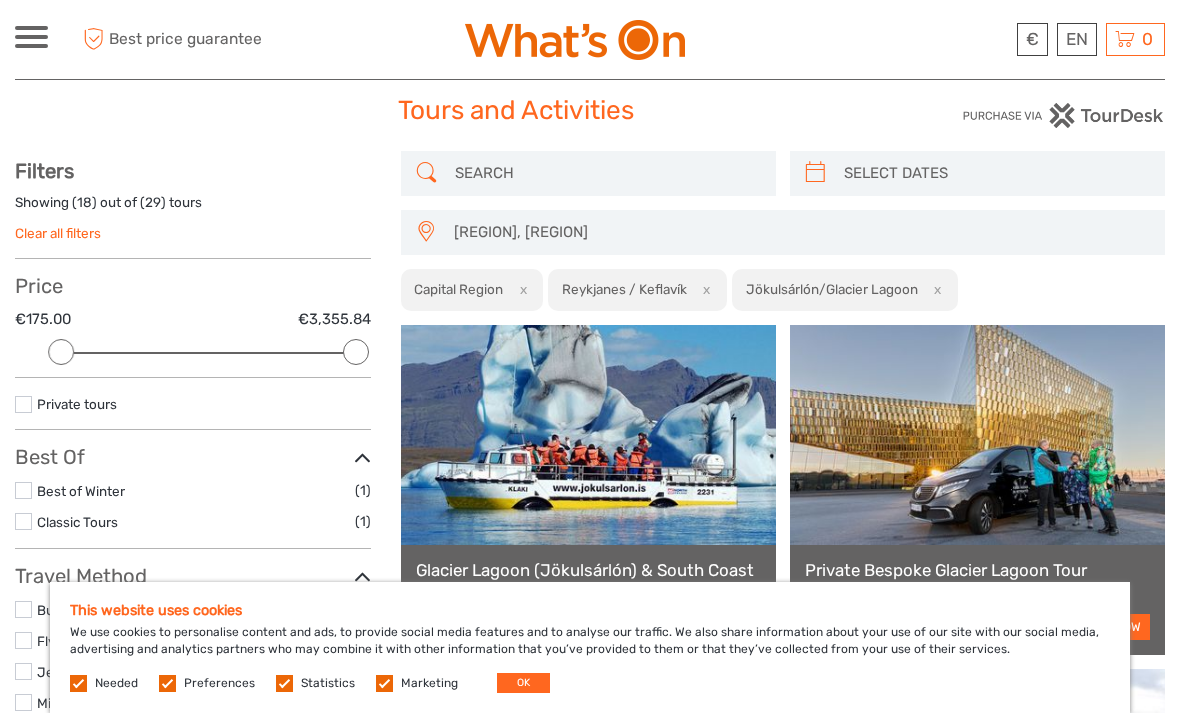 click at bounding box center (995, 173) 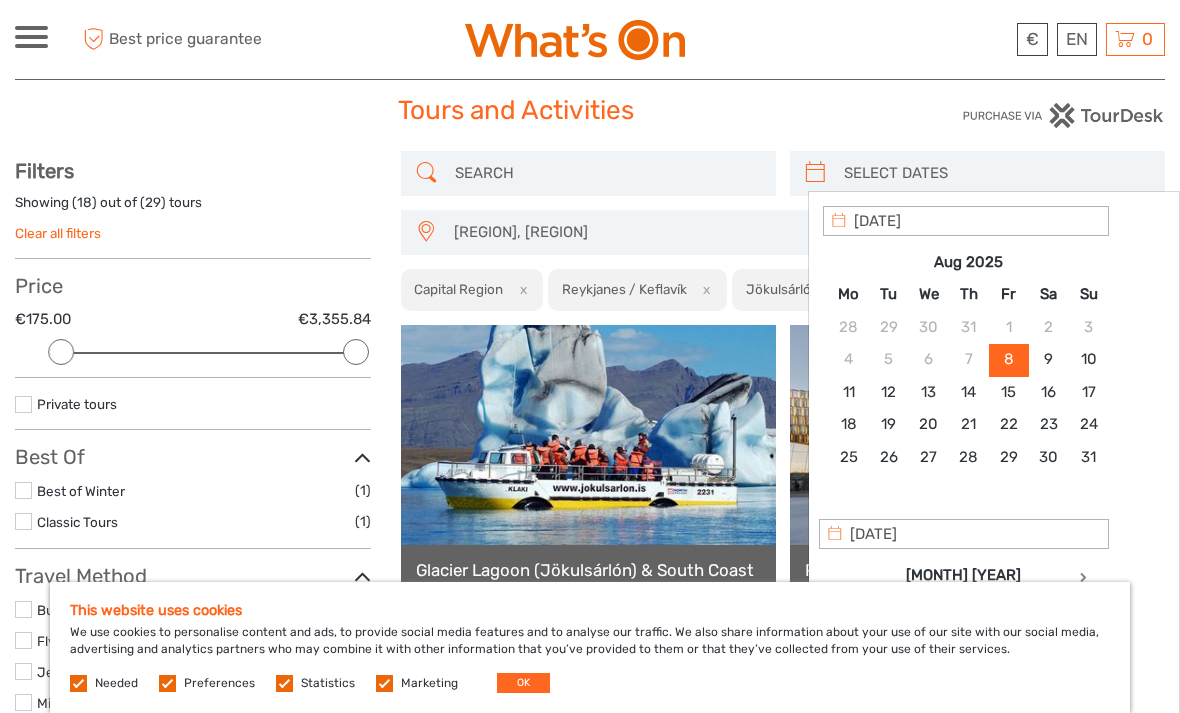 scroll, scrollTop: 42, scrollLeft: 0, axis: vertical 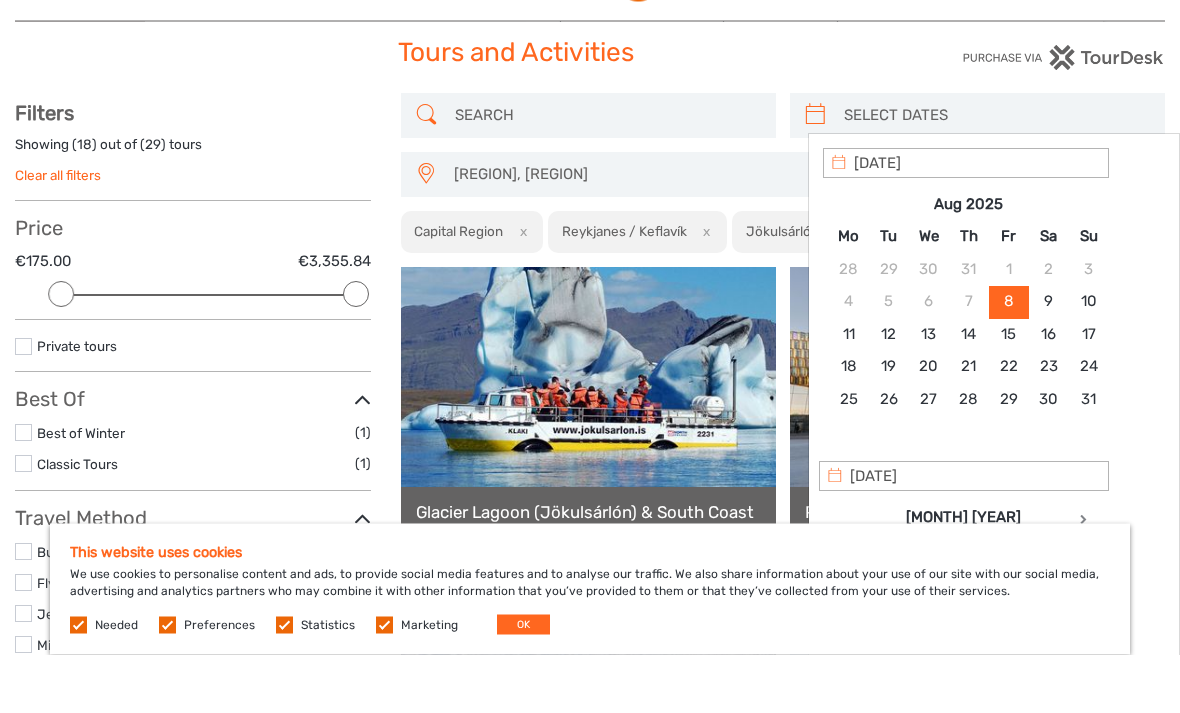 type on "09/08/2025" 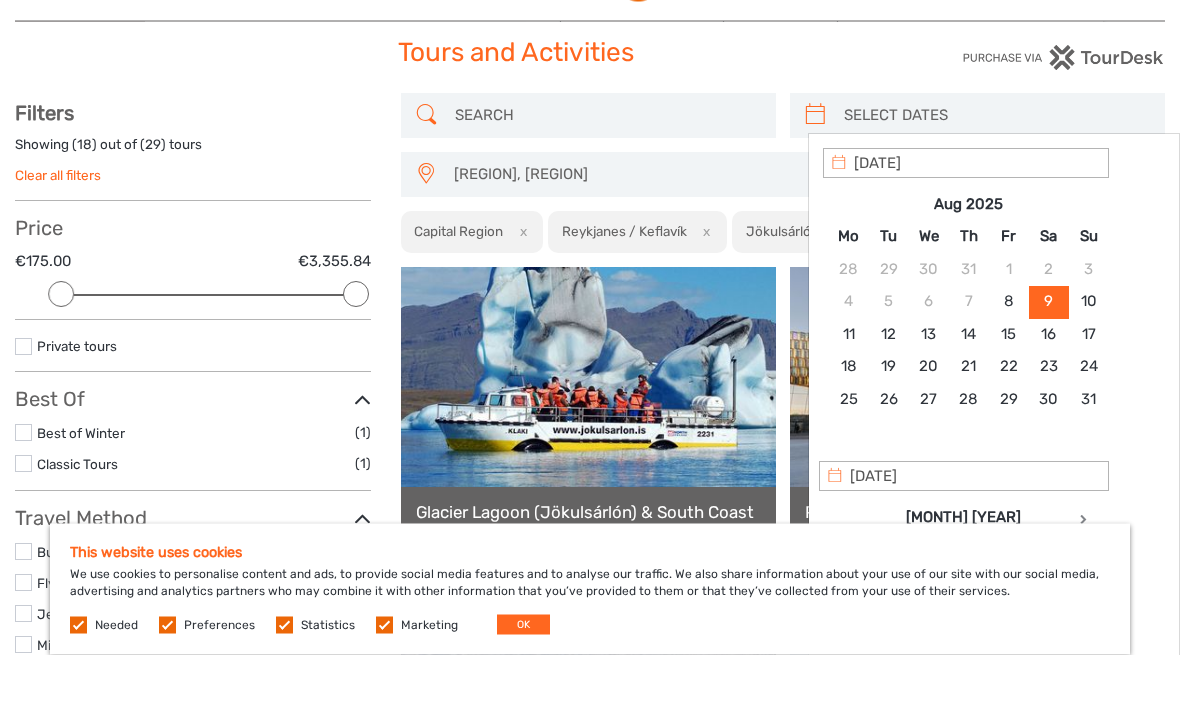 scroll, scrollTop: 101, scrollLeft: 0, axis: vertical 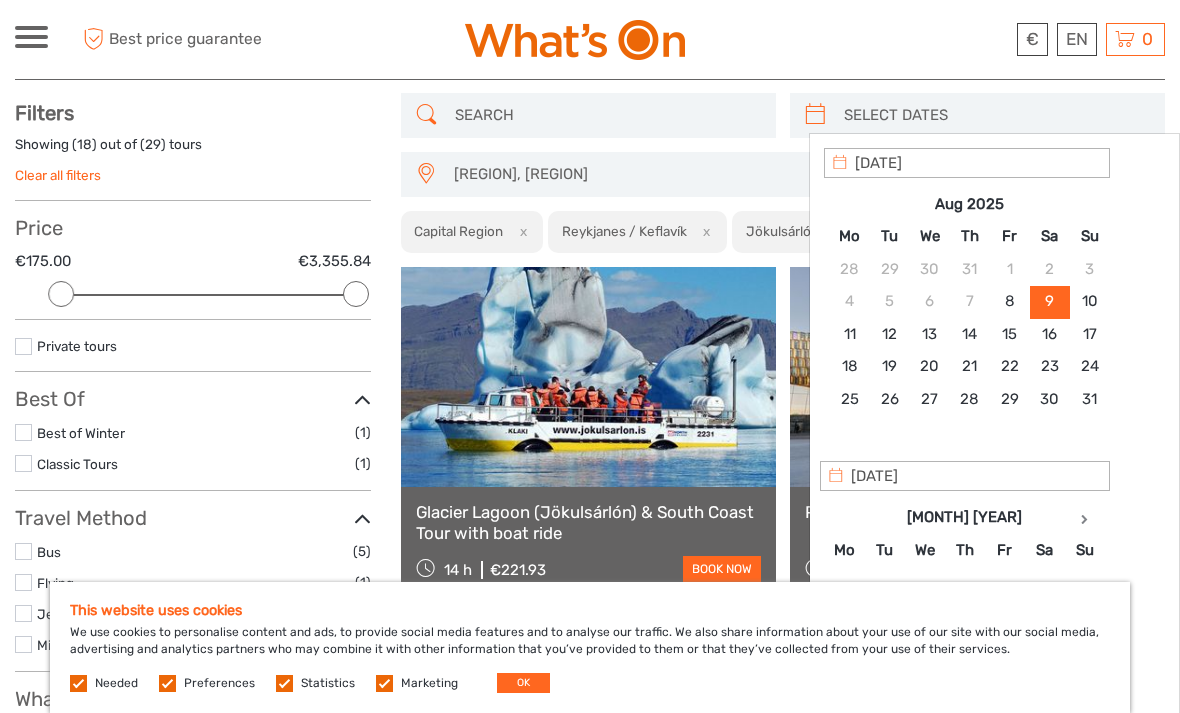 click on "Apply   Clear" at bounding box center [994, 472] 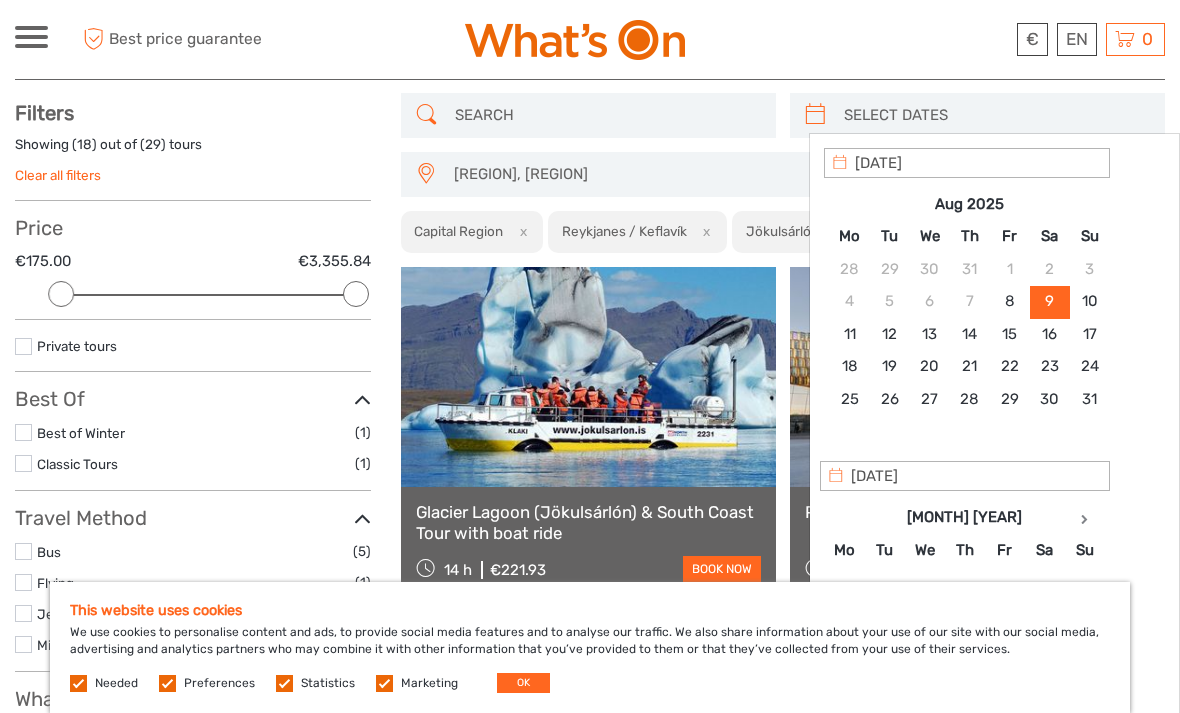 click on "09/08/2025" at bounding box center [967, 163] 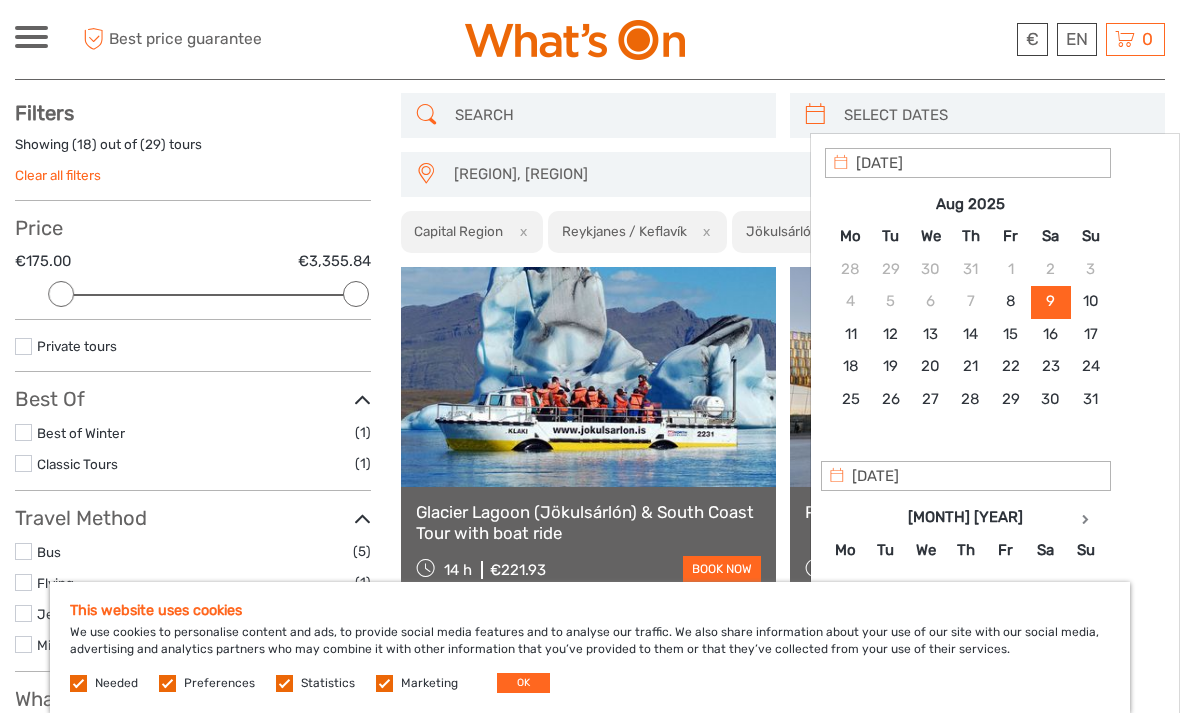 click on "OK" at bounding box center [523, 683] 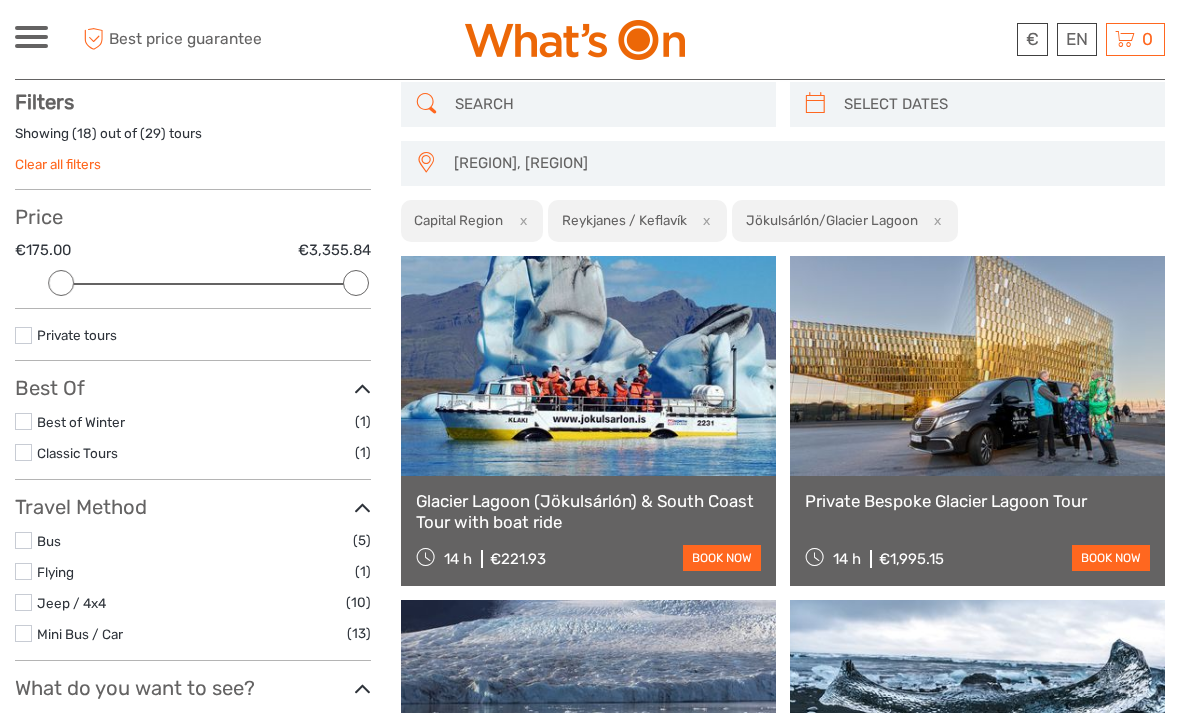 scroll, scrollTop: 113, scrollLeft: 0, axis: vertical 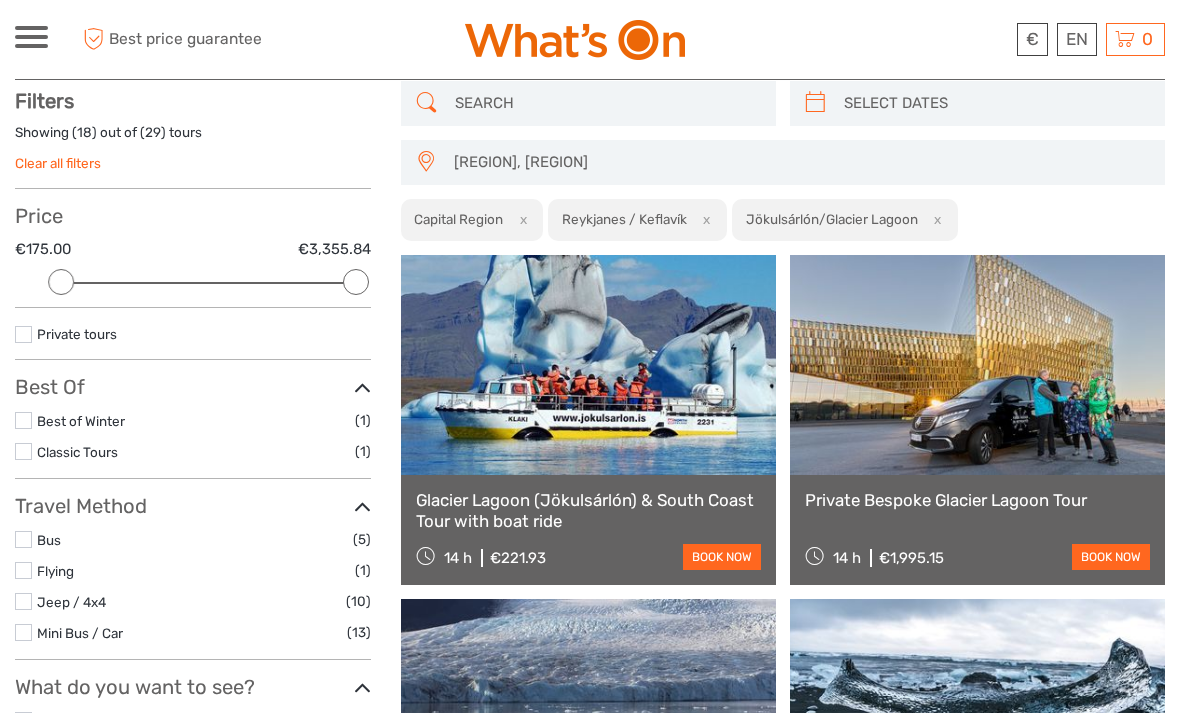 click at bounding box center (995, 103) 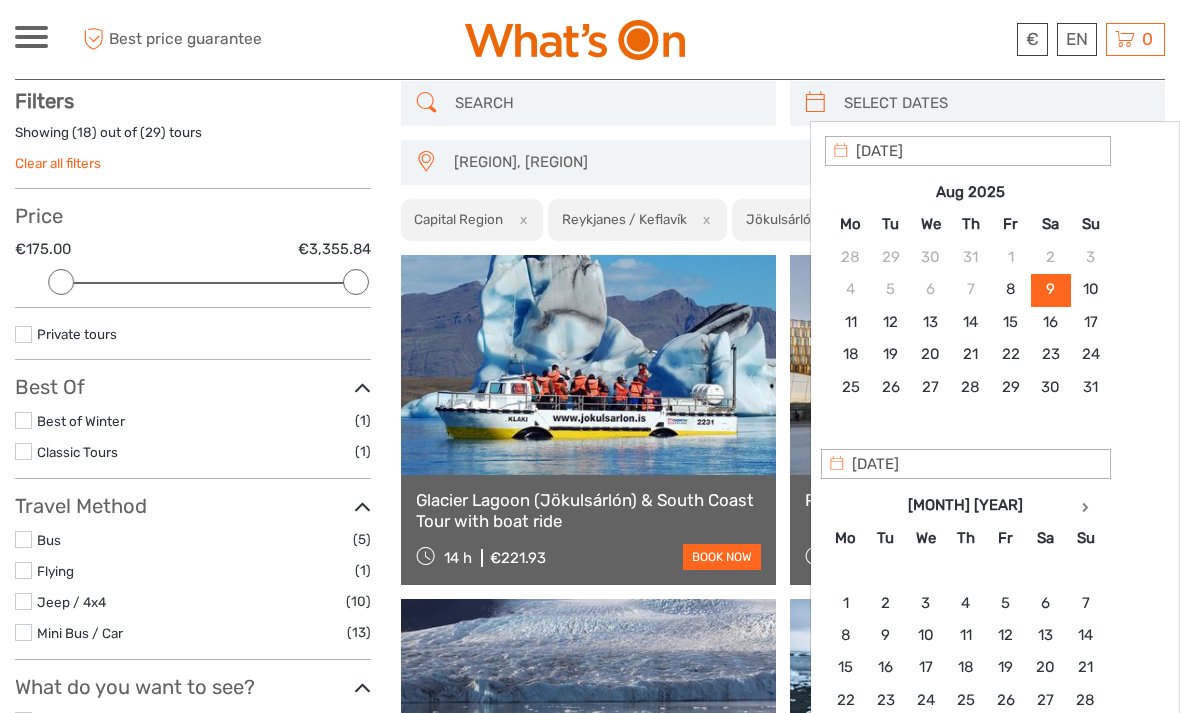 click on "09/08/2025" at bounding box center (968, 151) 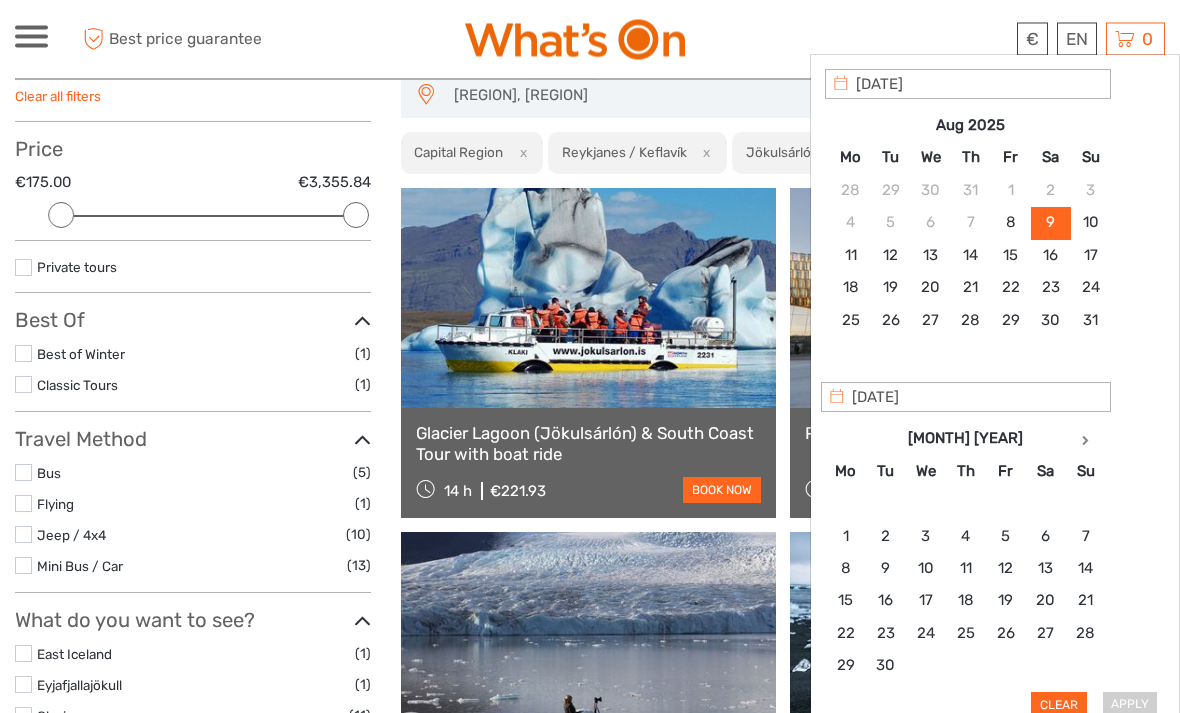 scroll, scrollTop: 180, scrollLeft: 0, axis: vertical 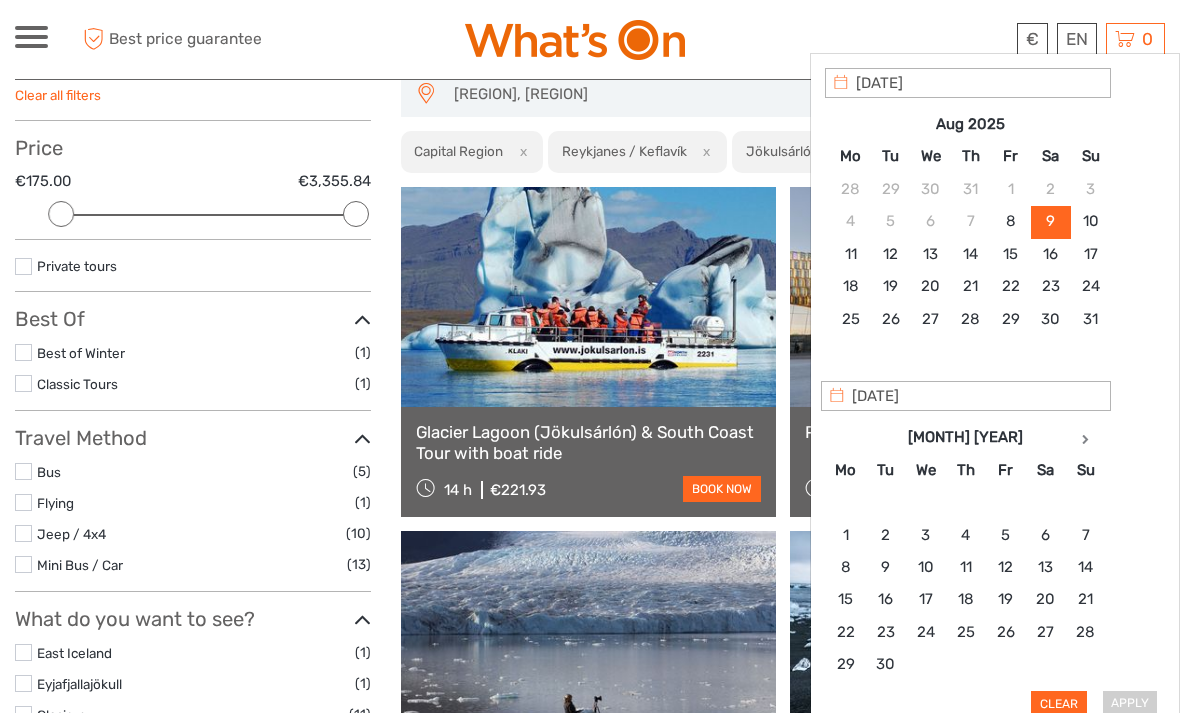 click on "Apply   Clear" at bounding box center [995, 392] 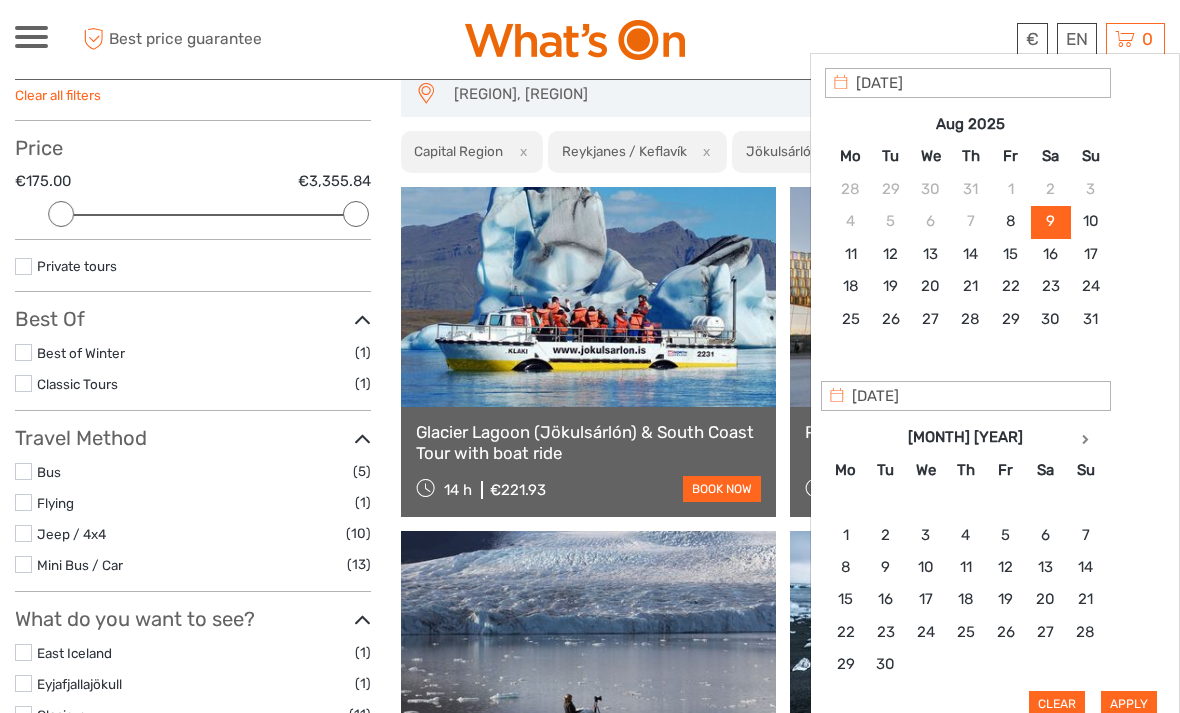 click on "Apply" at bounding box center [1129, 704] 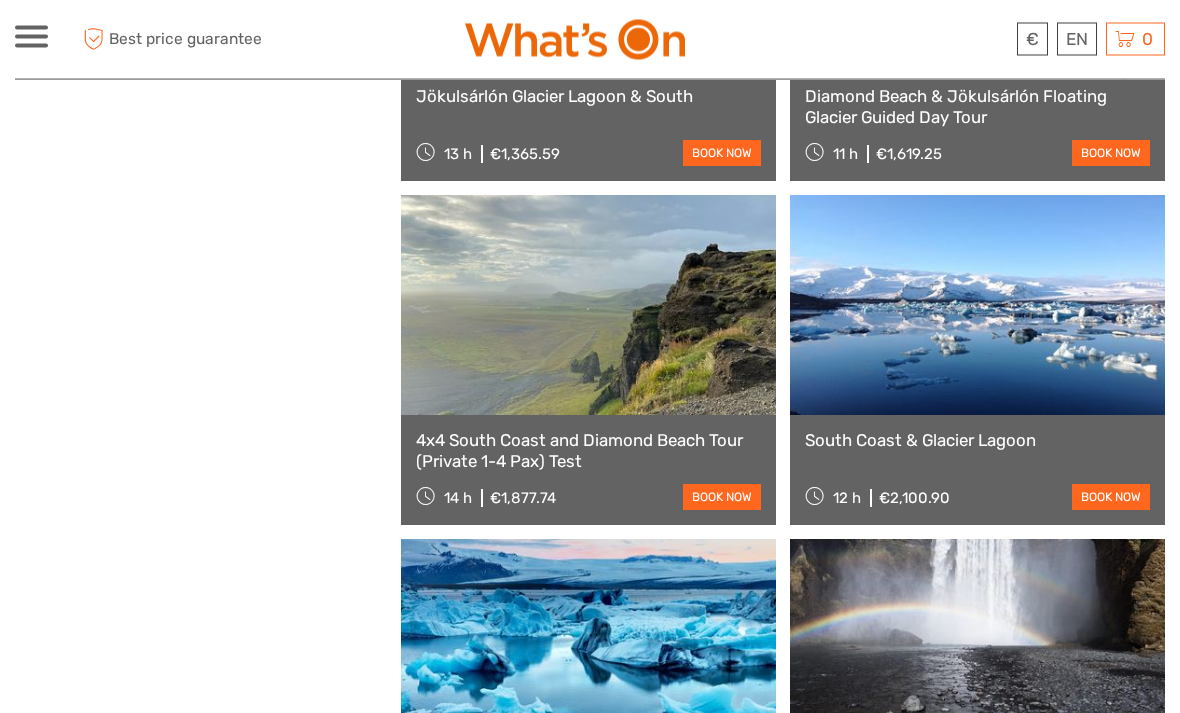 scroll, scrollTop: 1550, scrollLeft: 0, axis: vertical 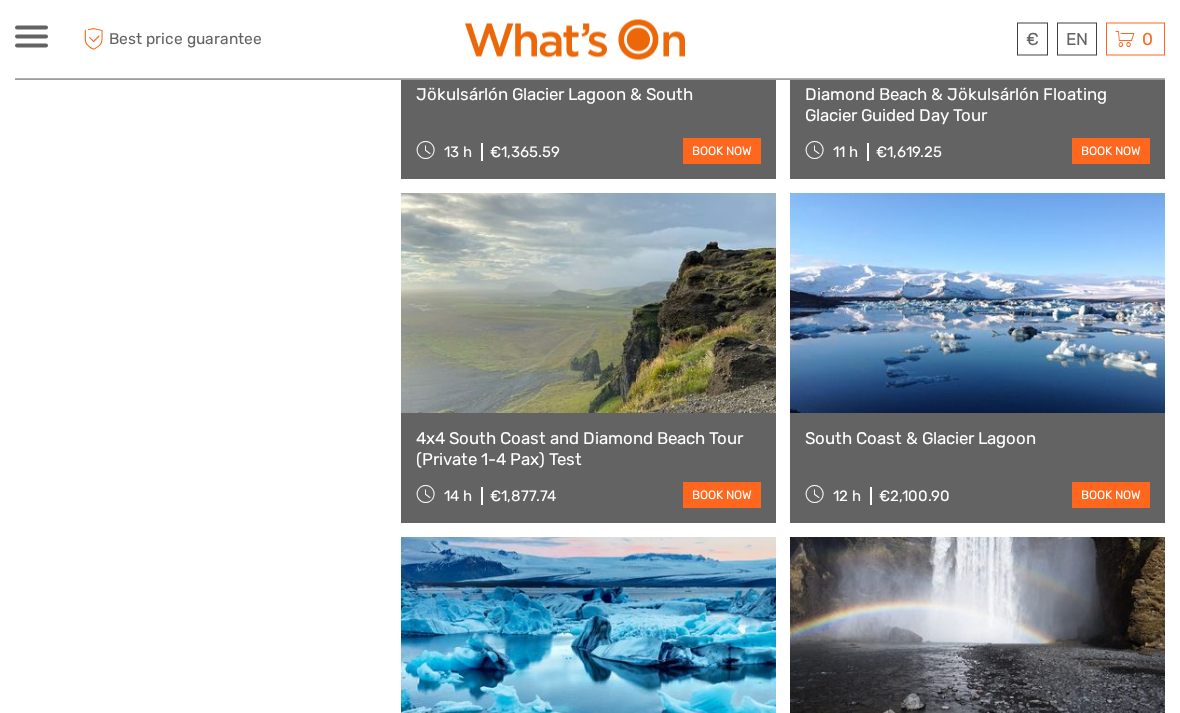 click on "Jökulsárlón Glacial Lagoon & Boat Tour" at bounding box center (977, -593) 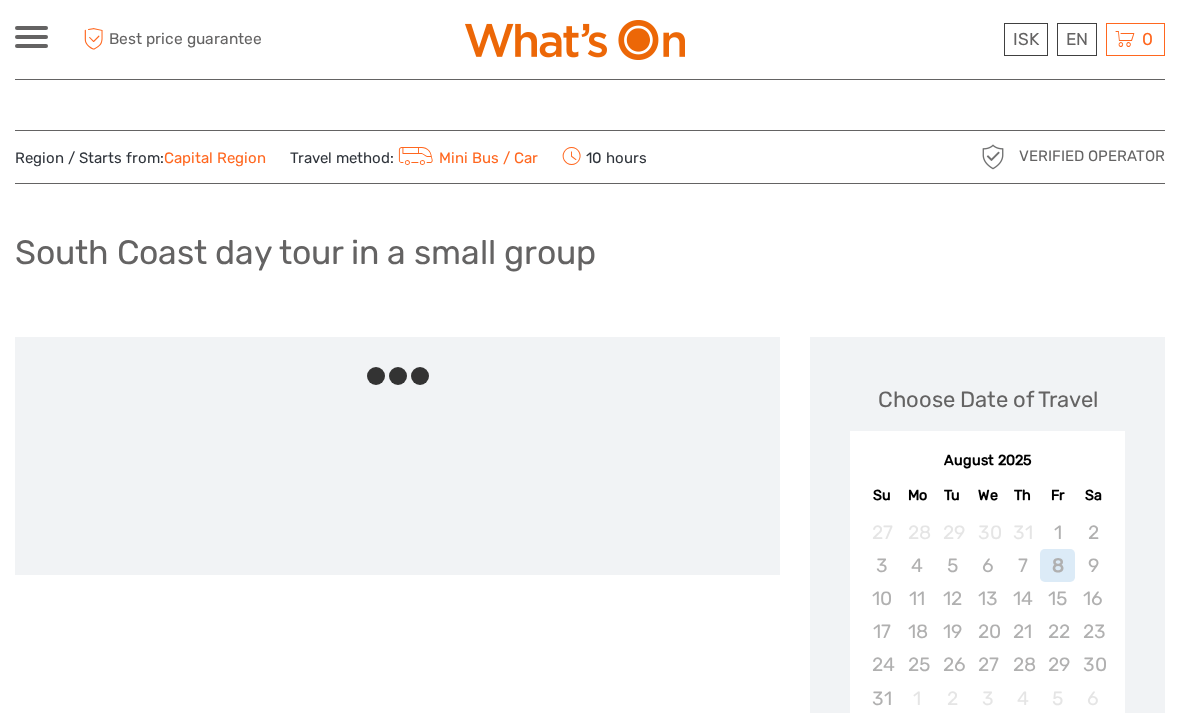scroll, scrollTop: 0, scrollLeft: 0, axis: both 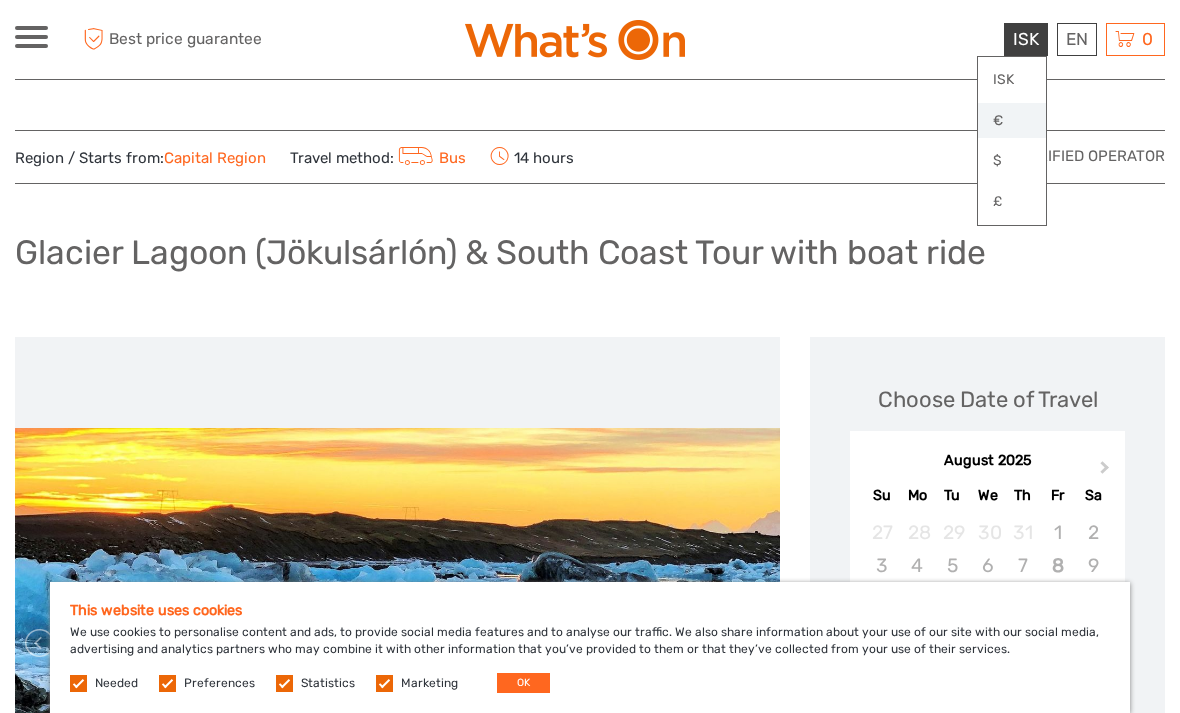 click on "€" at bounding box center [1012, 121] 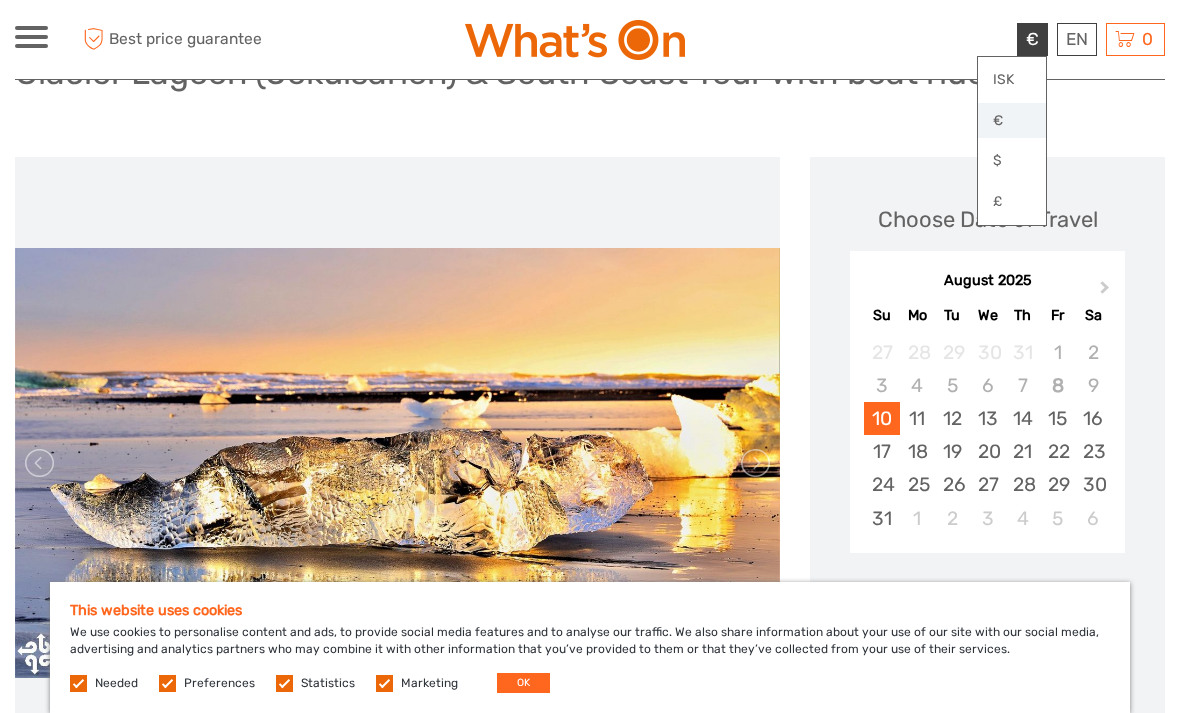 scroll, scrollTop: 179, scrollLeft: 0, axis: vertical 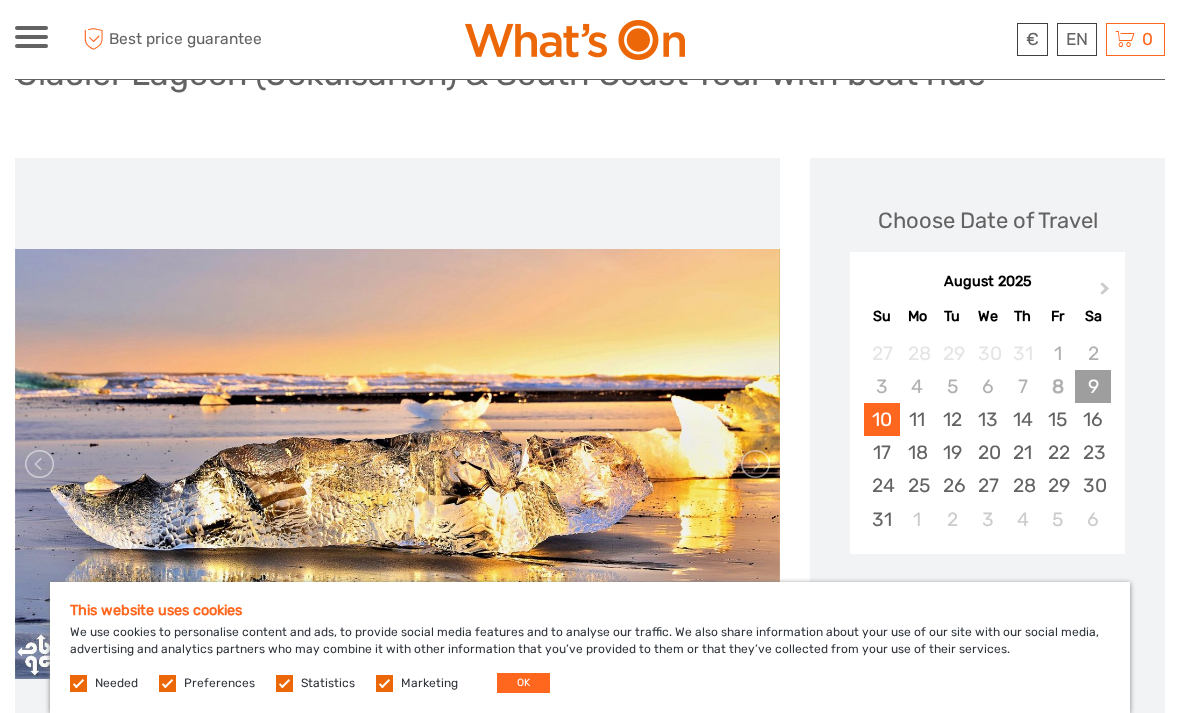 click on "9" at bounding box center (1092, 386) 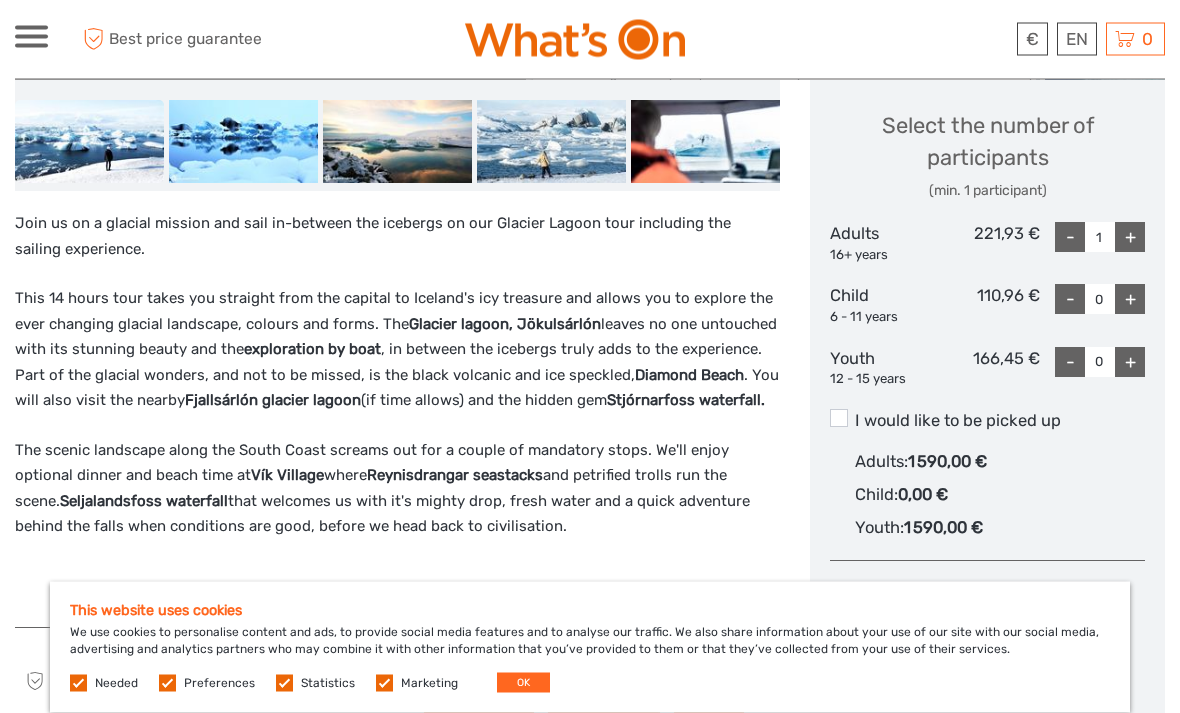 scroll, scrollTop: 855, scrollLeft: 0, axis: vertical 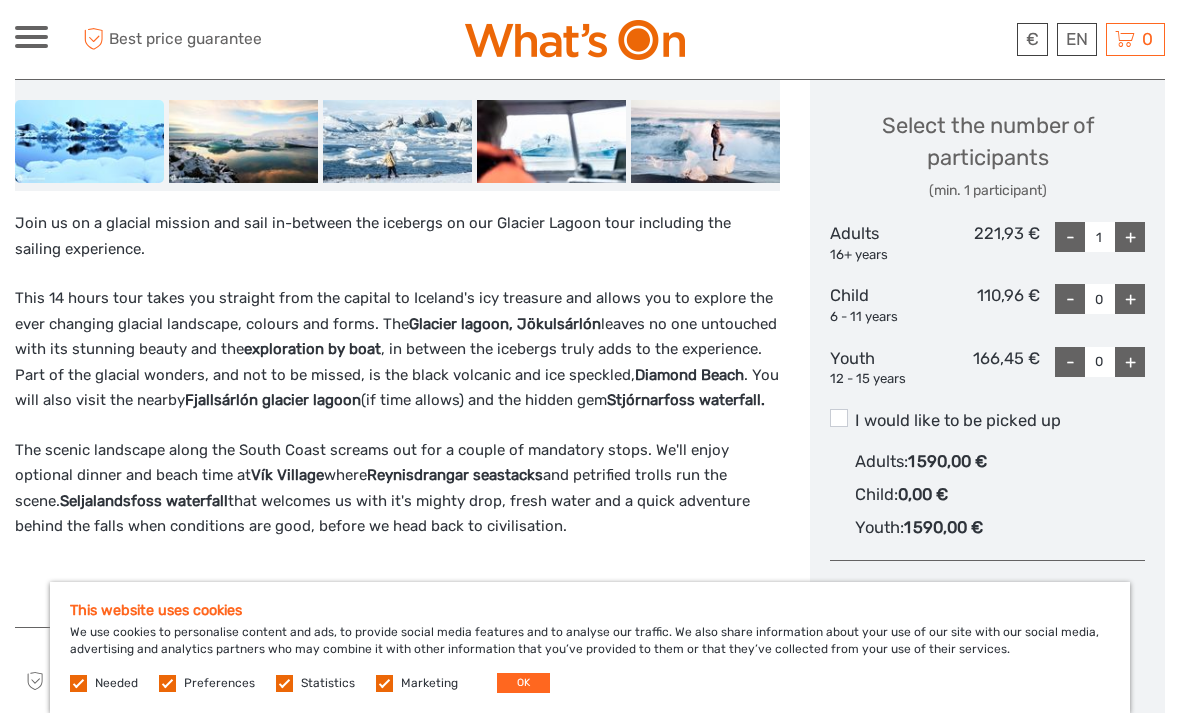 click on "+" at bounding box center [1130, 237] 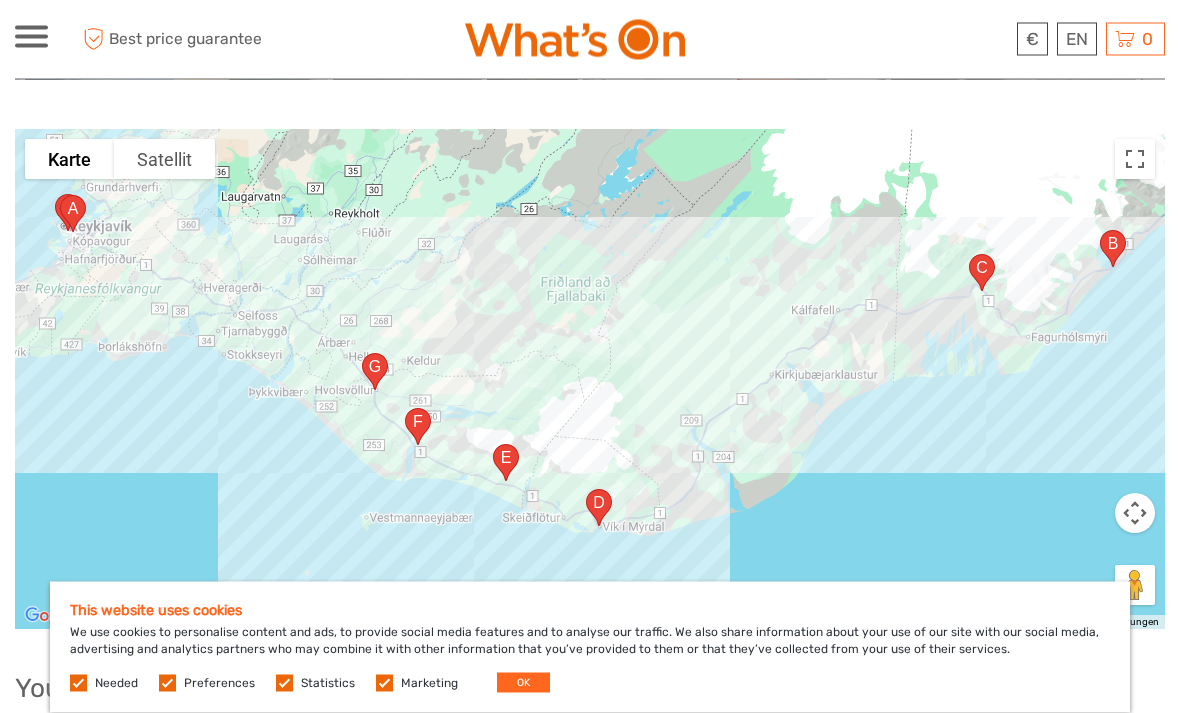scroll, scrollTop: 2097, scrollLeft: 0, axis: vertical 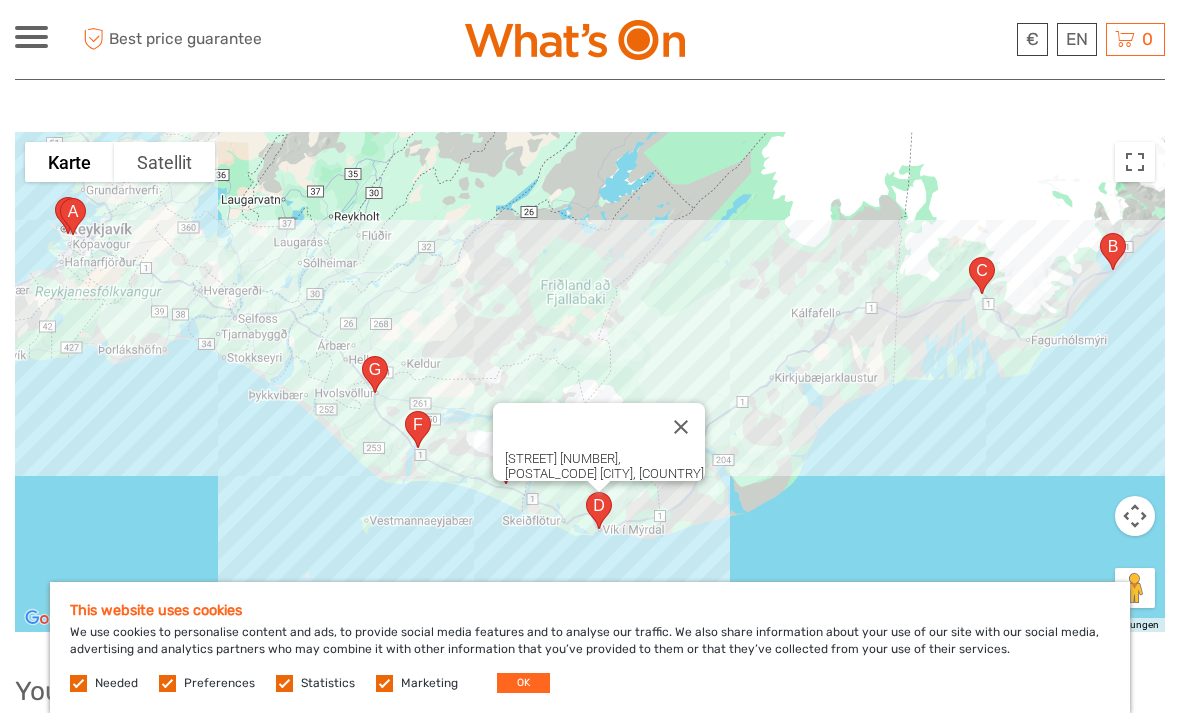 click at bounding box center (375, 374) 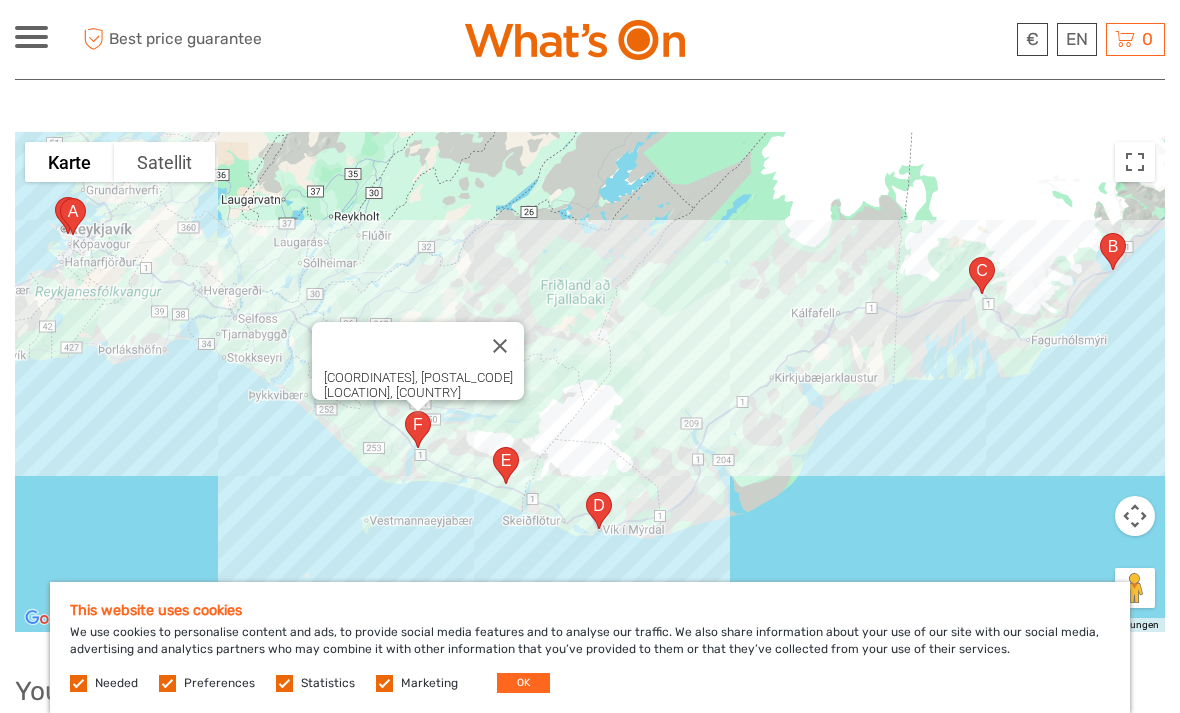 click on "J284+7XJ, 861 Stóridalur, Island" at bounding box center [590, 382] 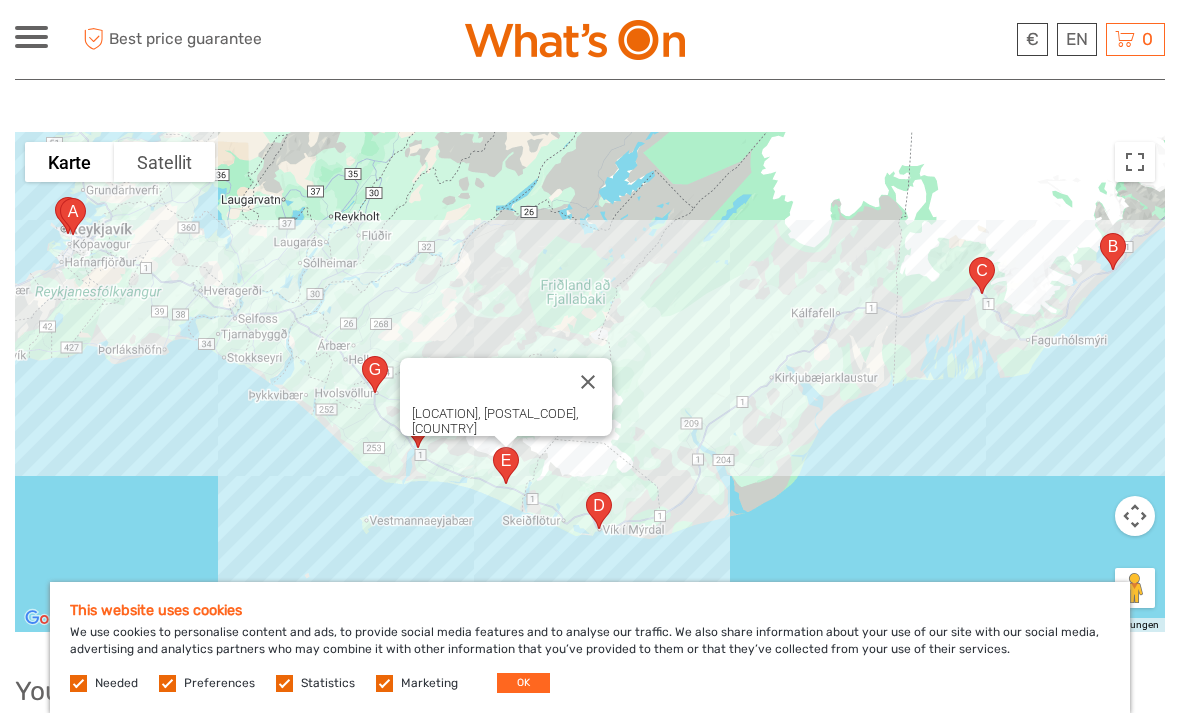 click on "Skógarfoss, 861, Island" at bounding box center [590, 382] 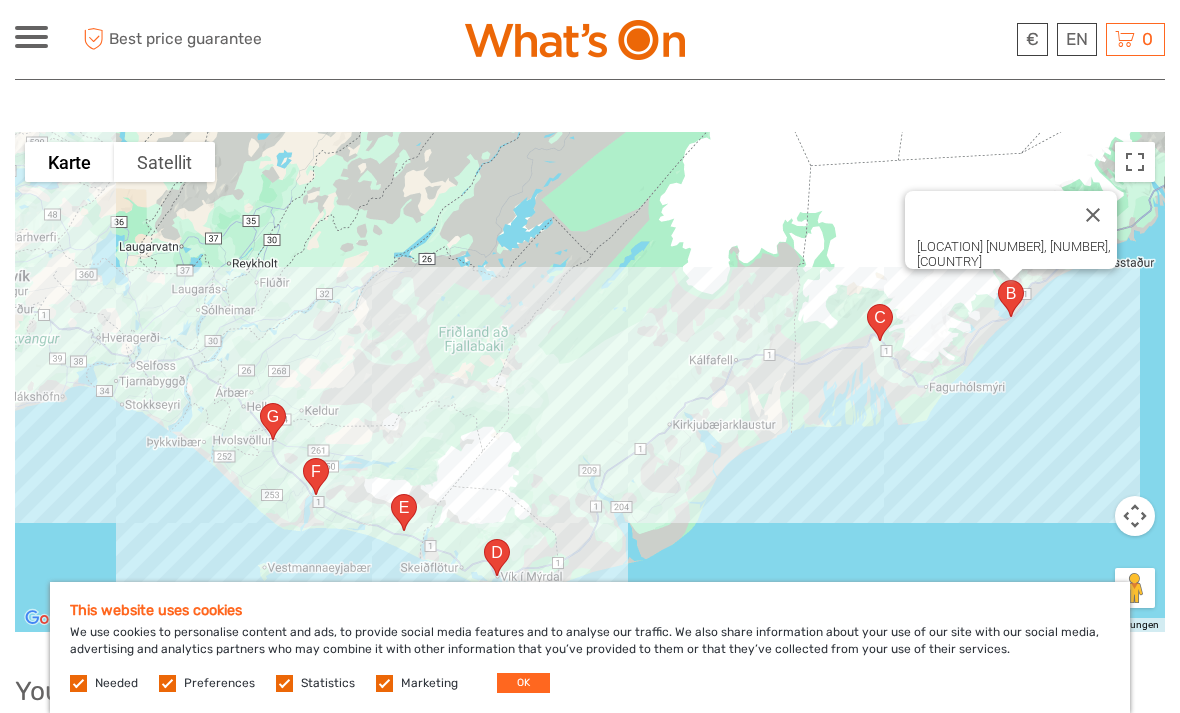 click on "Jökulsárlón 781, 781, Island" at bounding box center [590, 382] 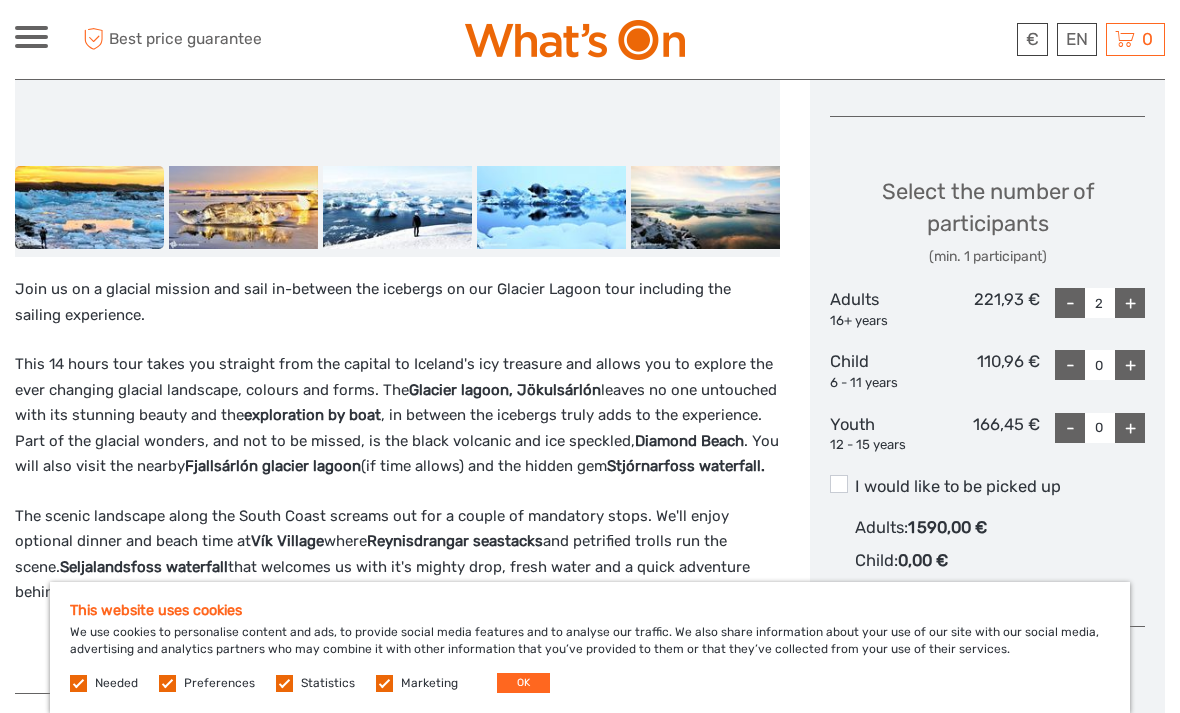 scroll, scrollTop: 696, scrollLeft: 0, axis: vertical 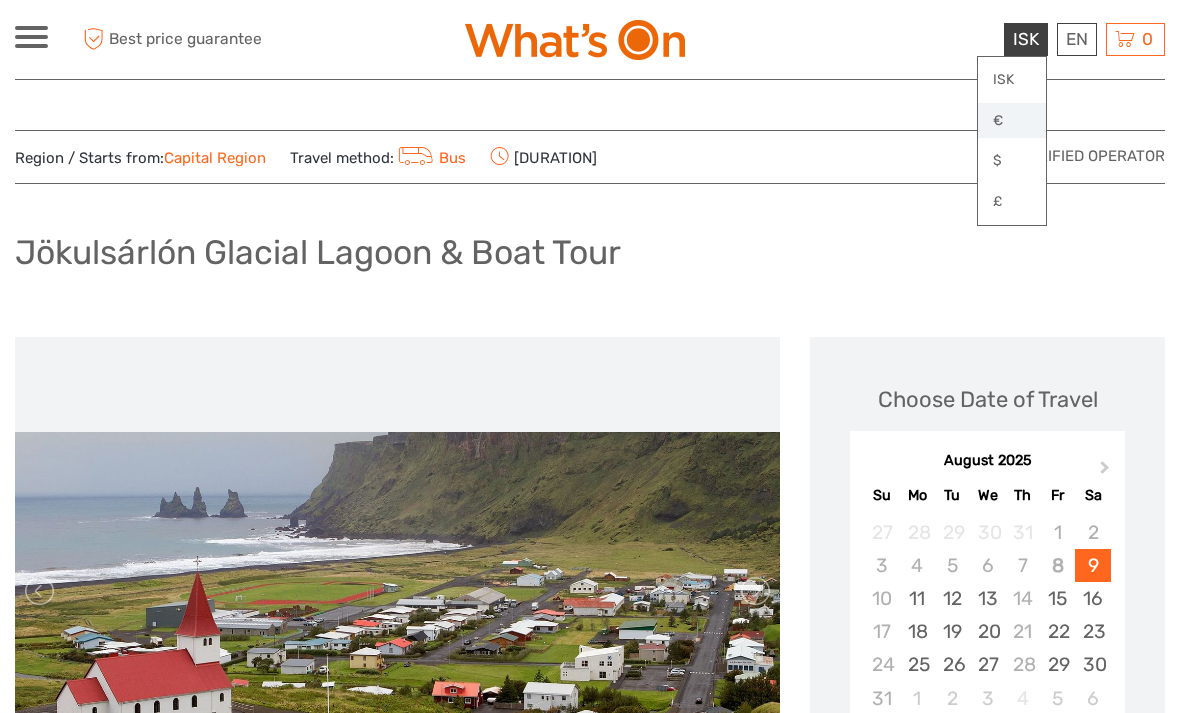 click on "€" at bounding box center [1012, 121] 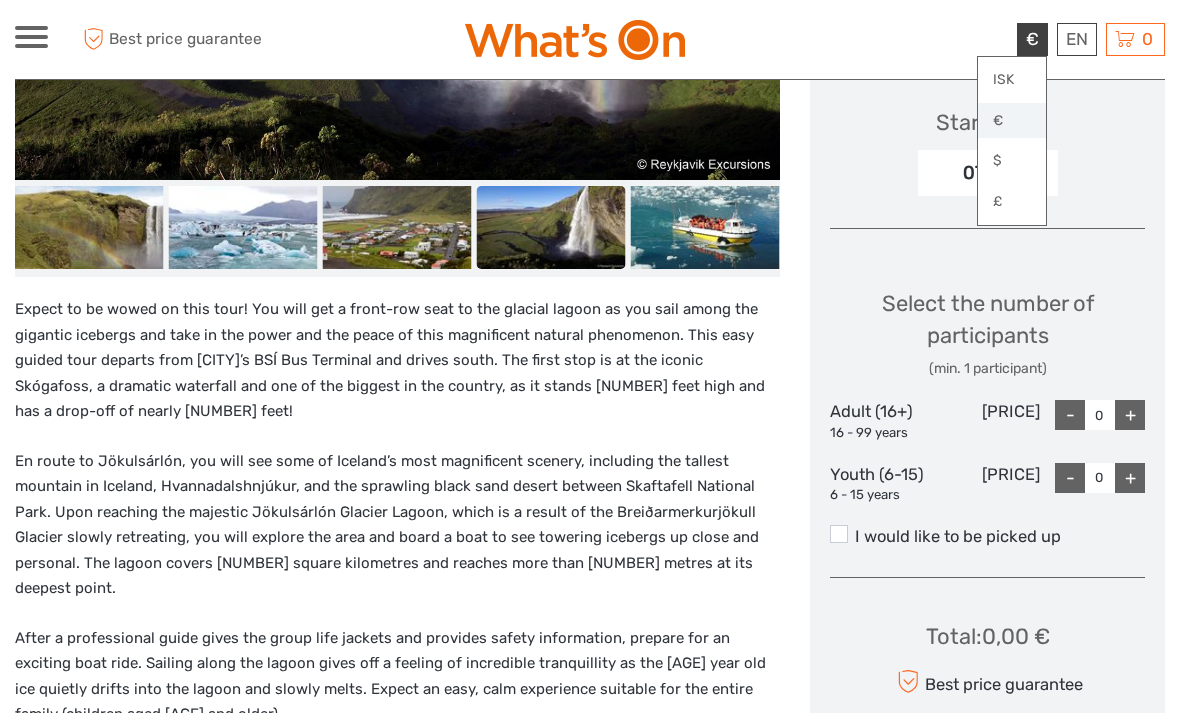 scroll, scrollTop: 666, scrollLeft: 0, axis: vertical 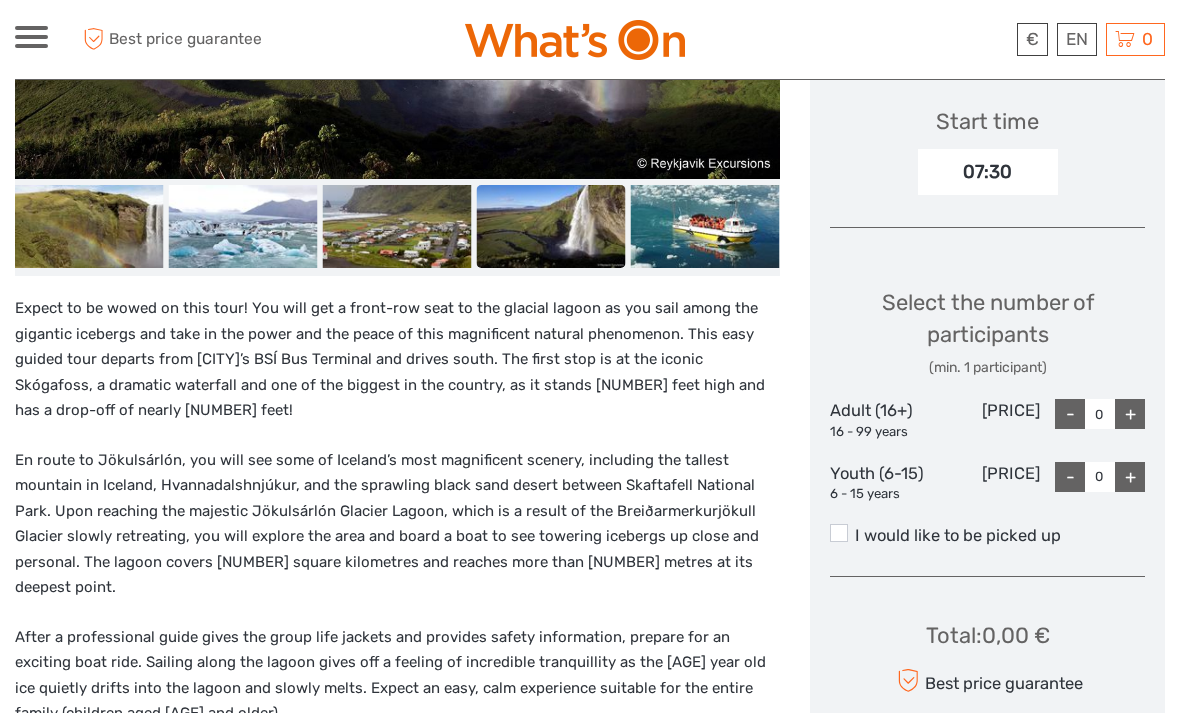 click on "+" at bounding box center (1130, 414) 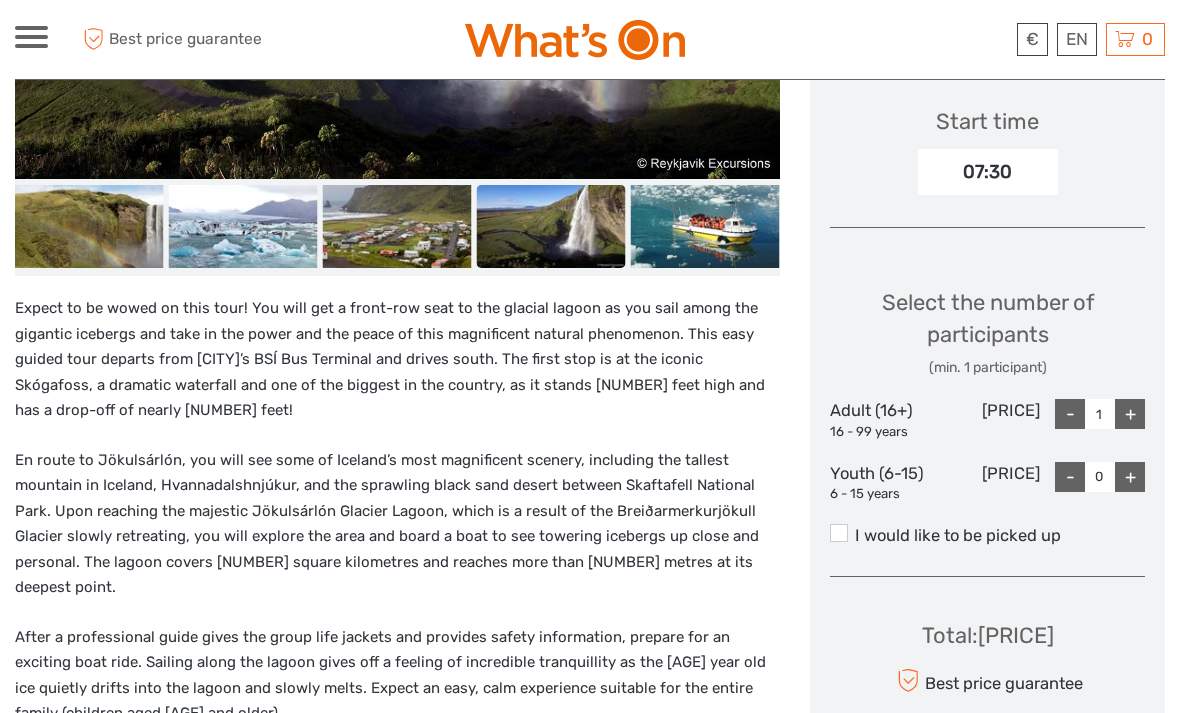 click on "+" at bounding box center (1130, 414) 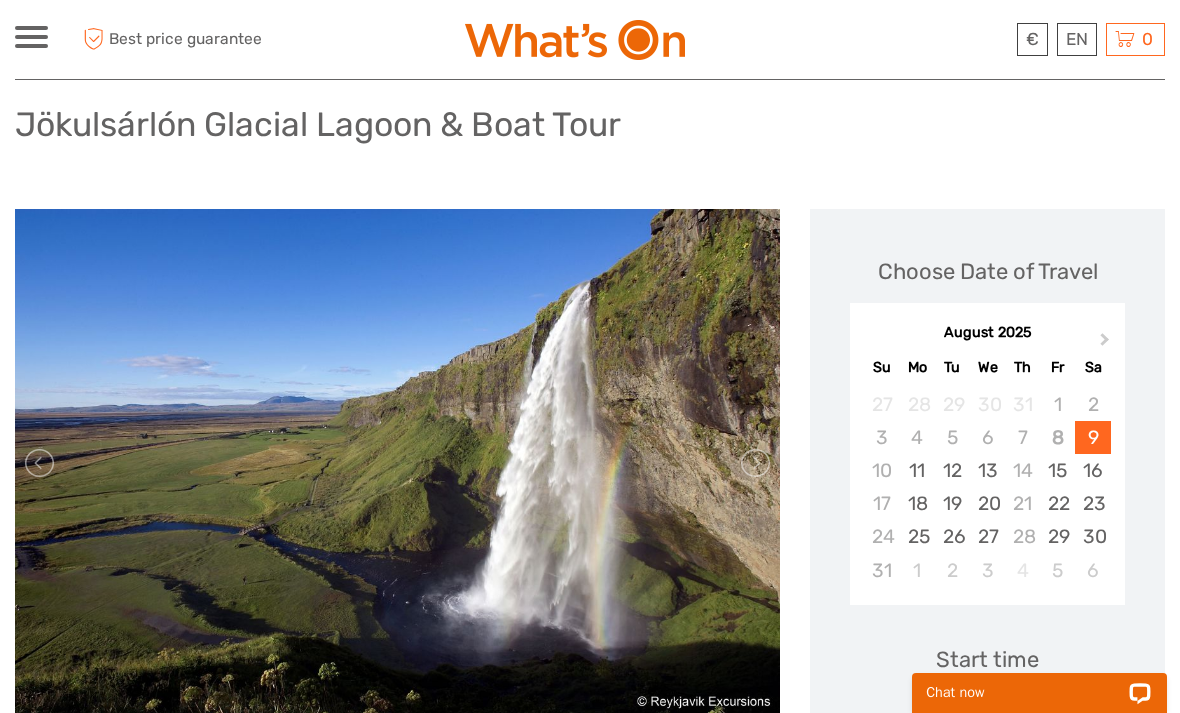 scroll, scrollTop: 0, scrollLeft: 0, axis: both 